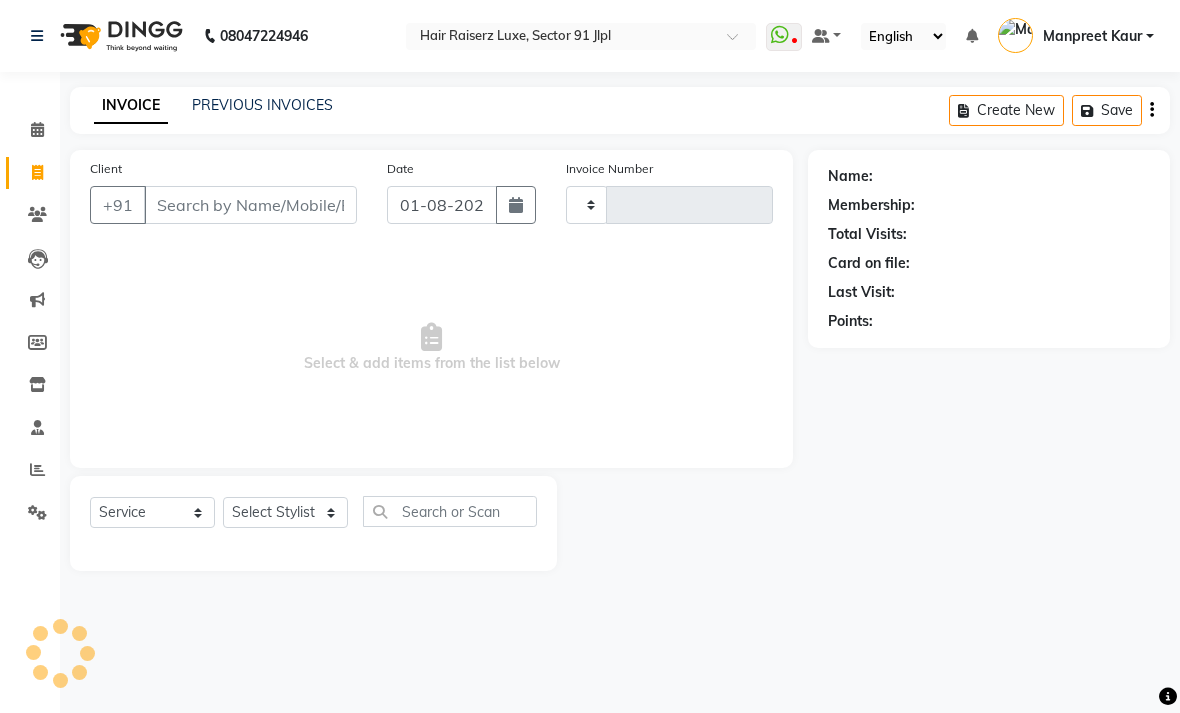 select on "service" 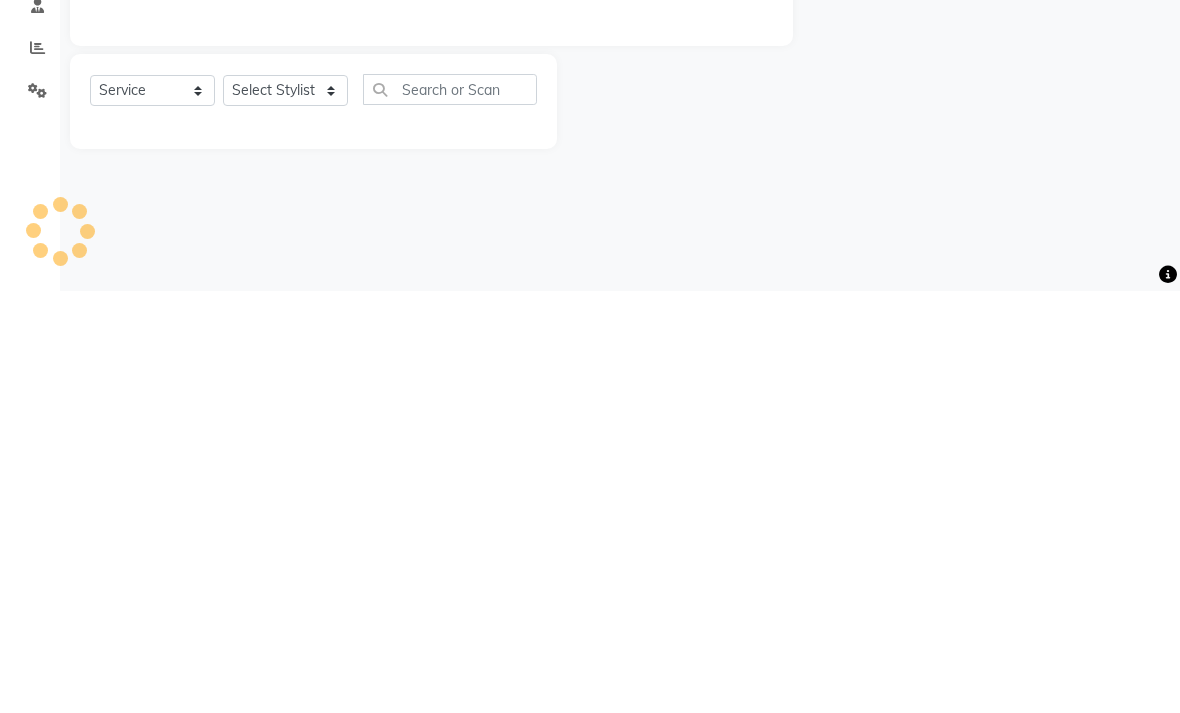 type on "2819" 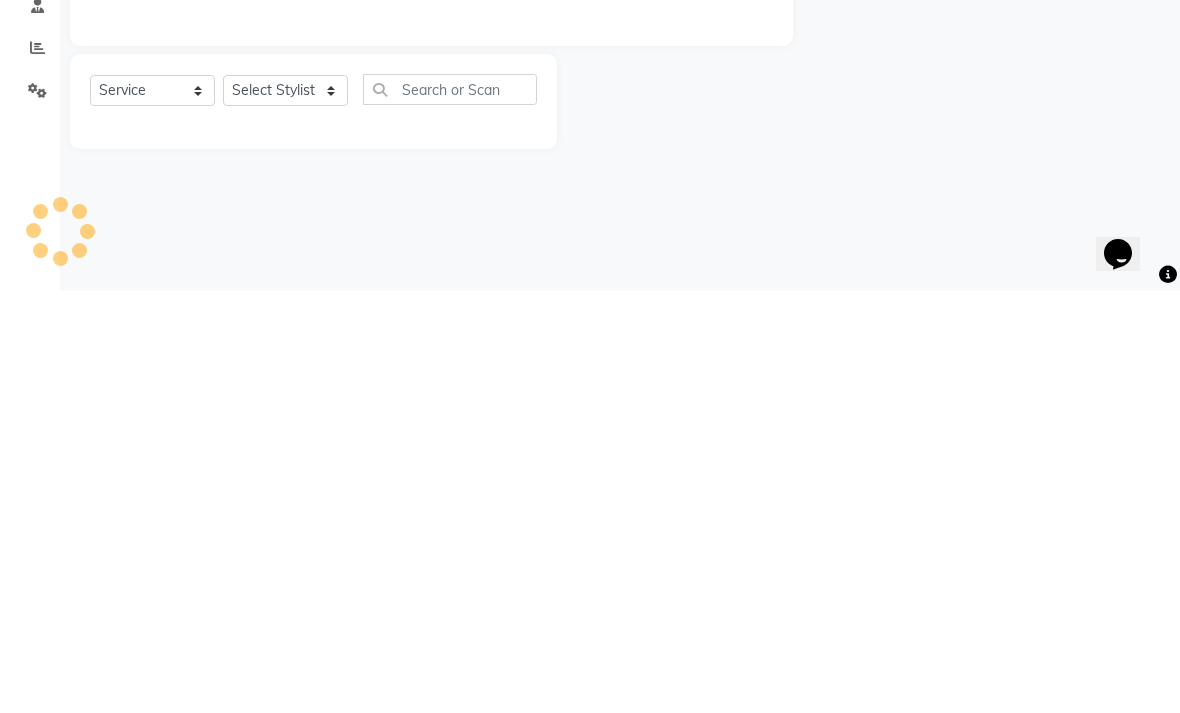 scroll, scrollTop: 0, scrollLeft: 0, axis: both 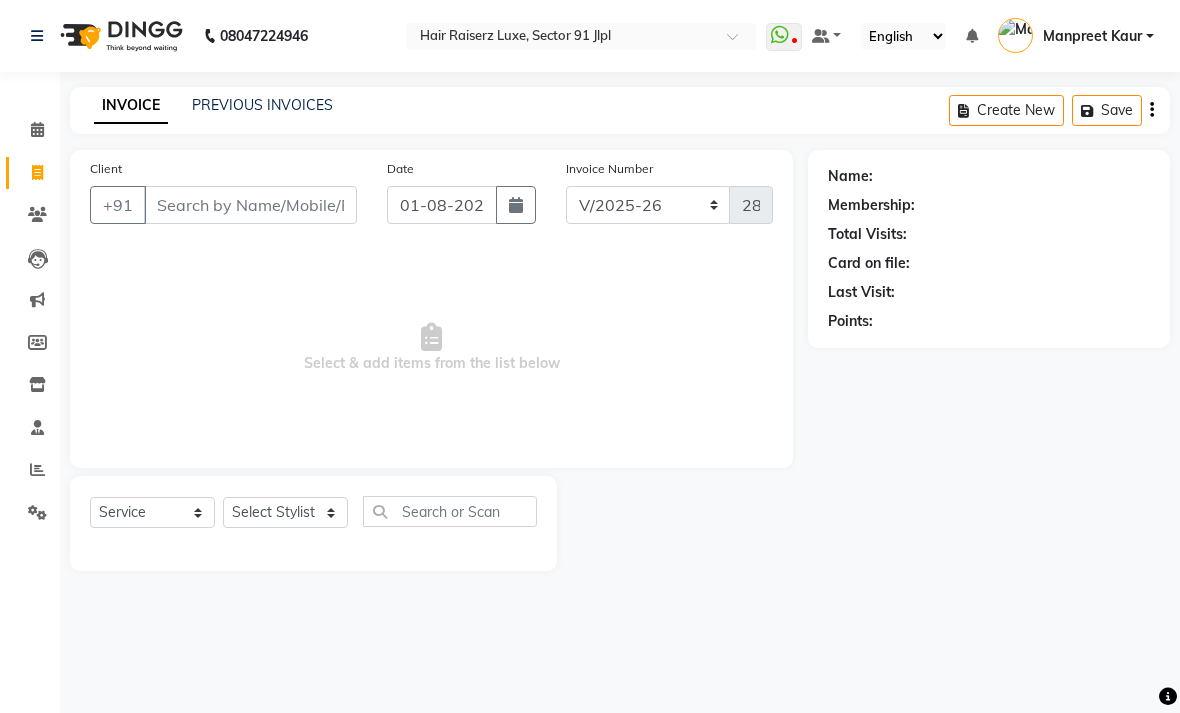 click on "PREVIOUS INVOICES" 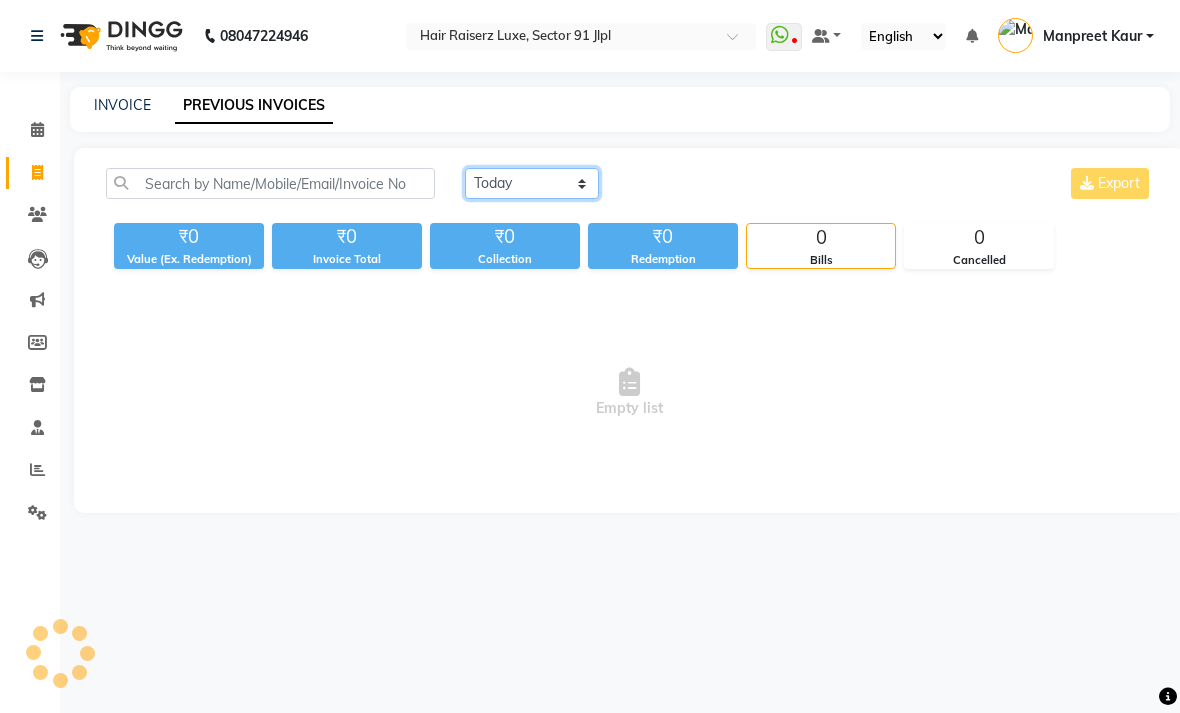 click on "Today Yesterday Custom Range" 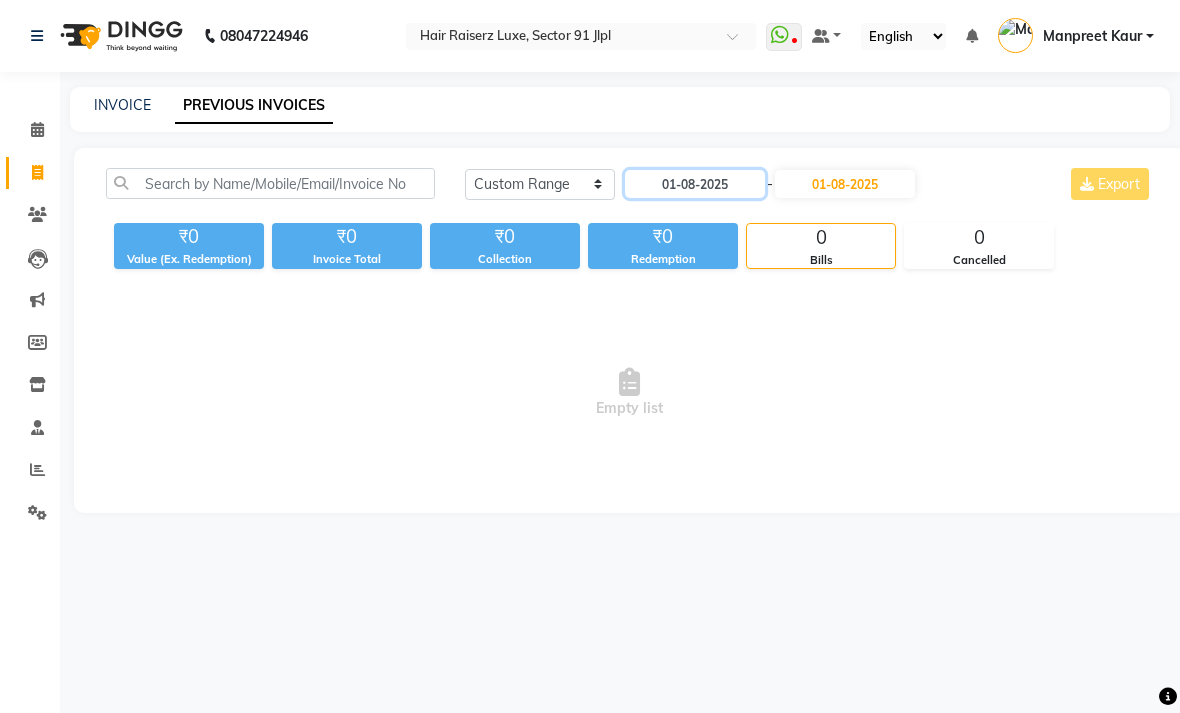 click on "01-08-2025" 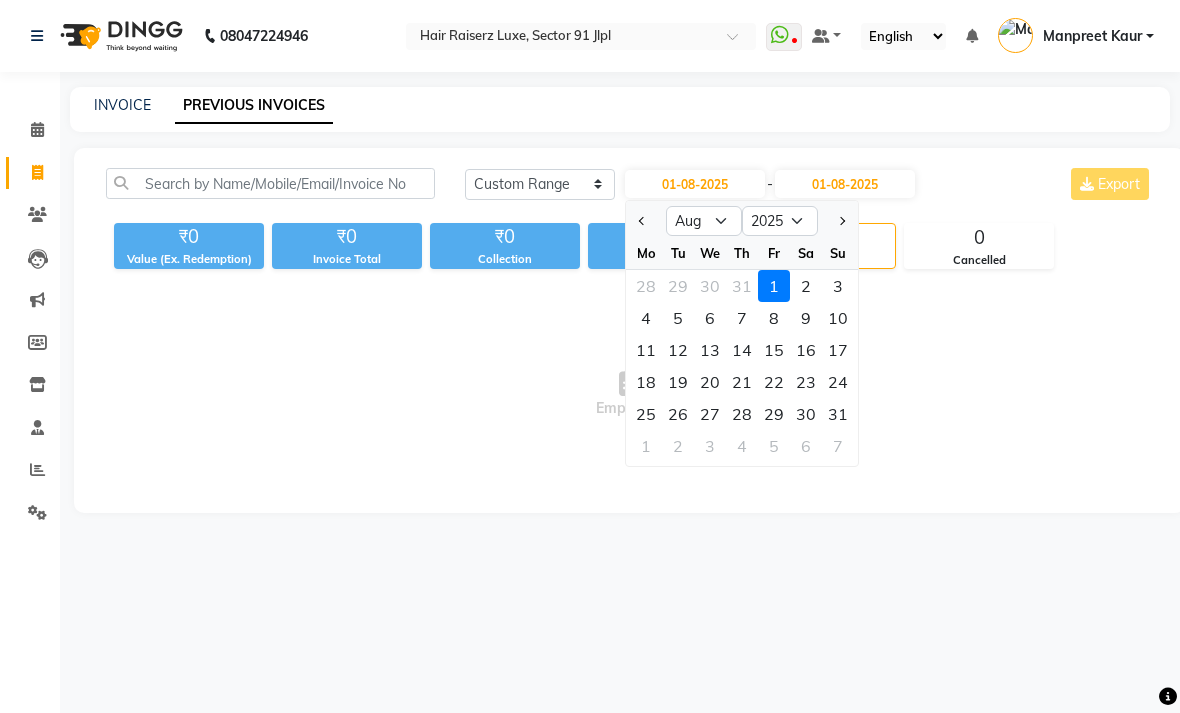 click on "30" 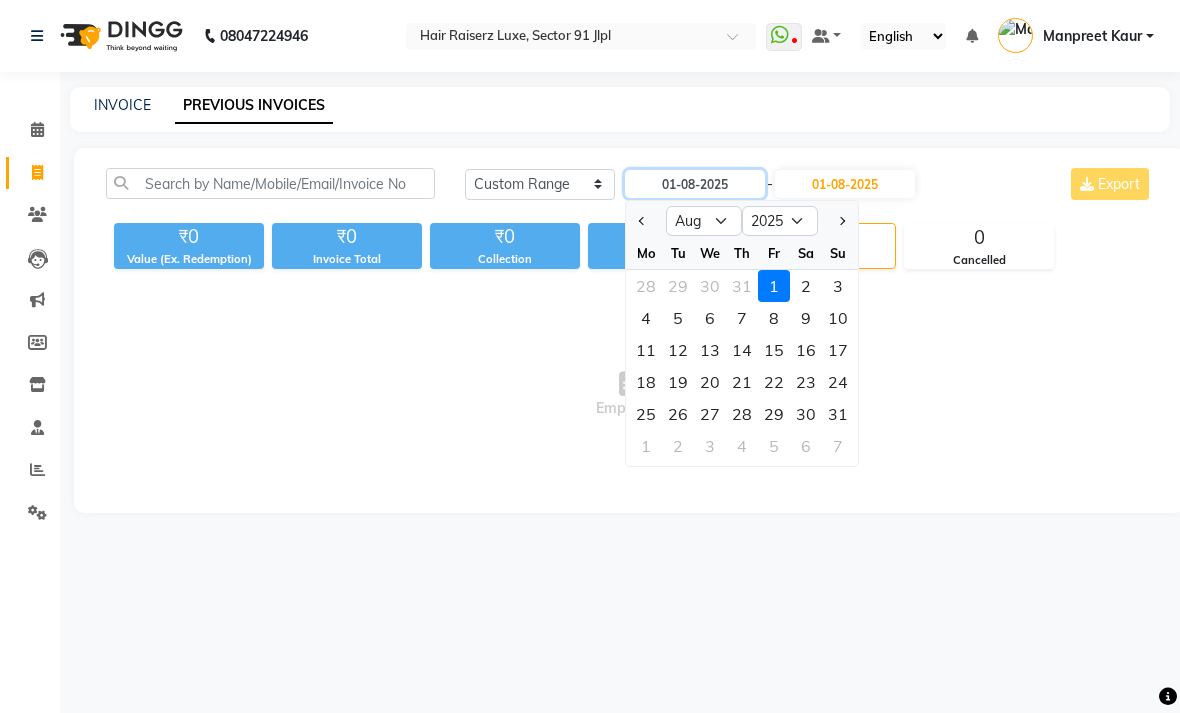 type on "30-07-2025" 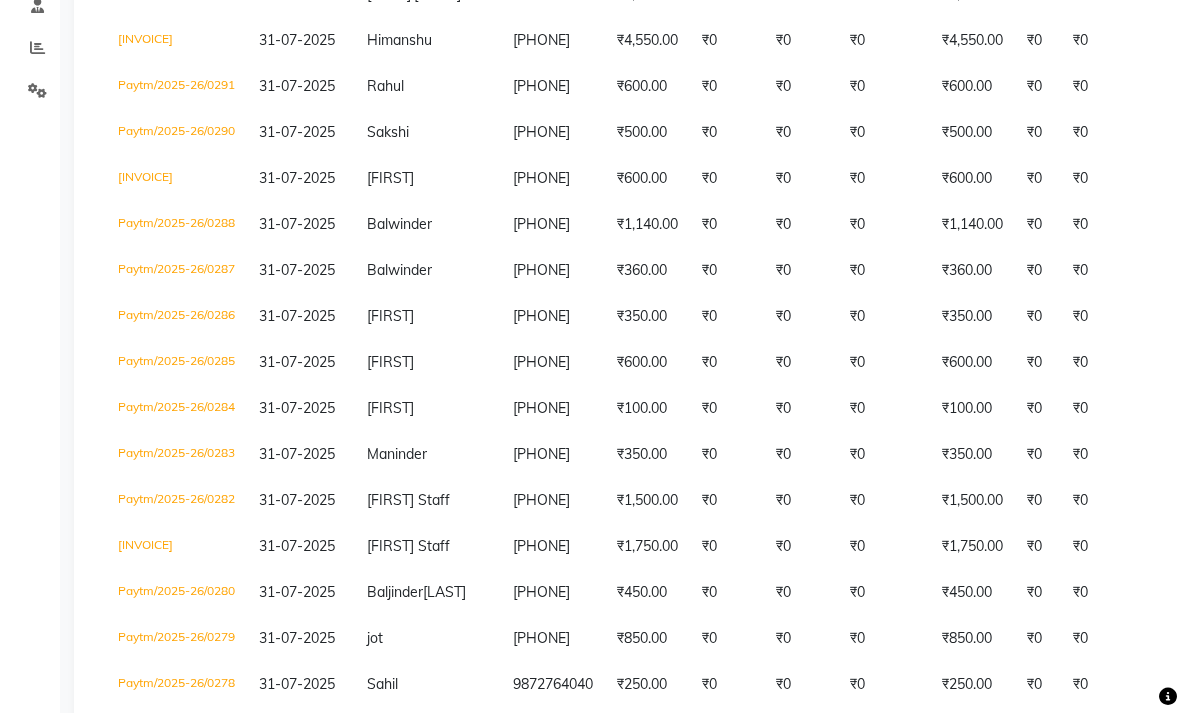 click on "01-08-2025" 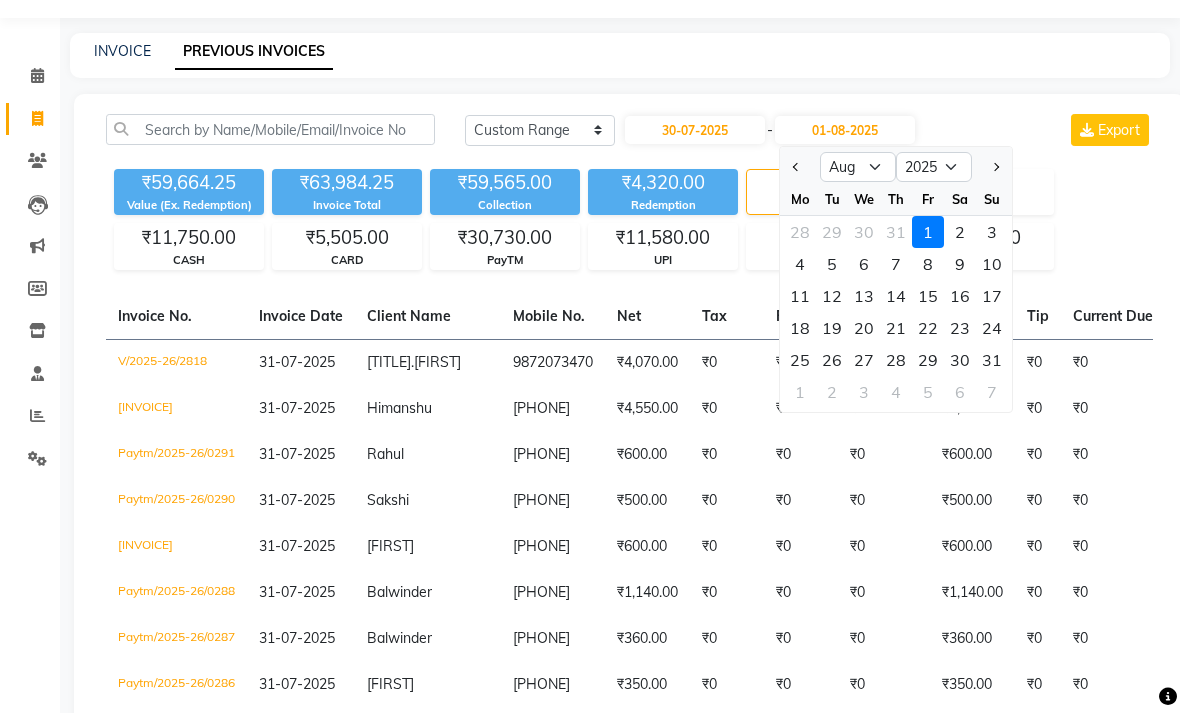 scroll, scrollTop: 169, scrollLeft: 0, axis: vertical 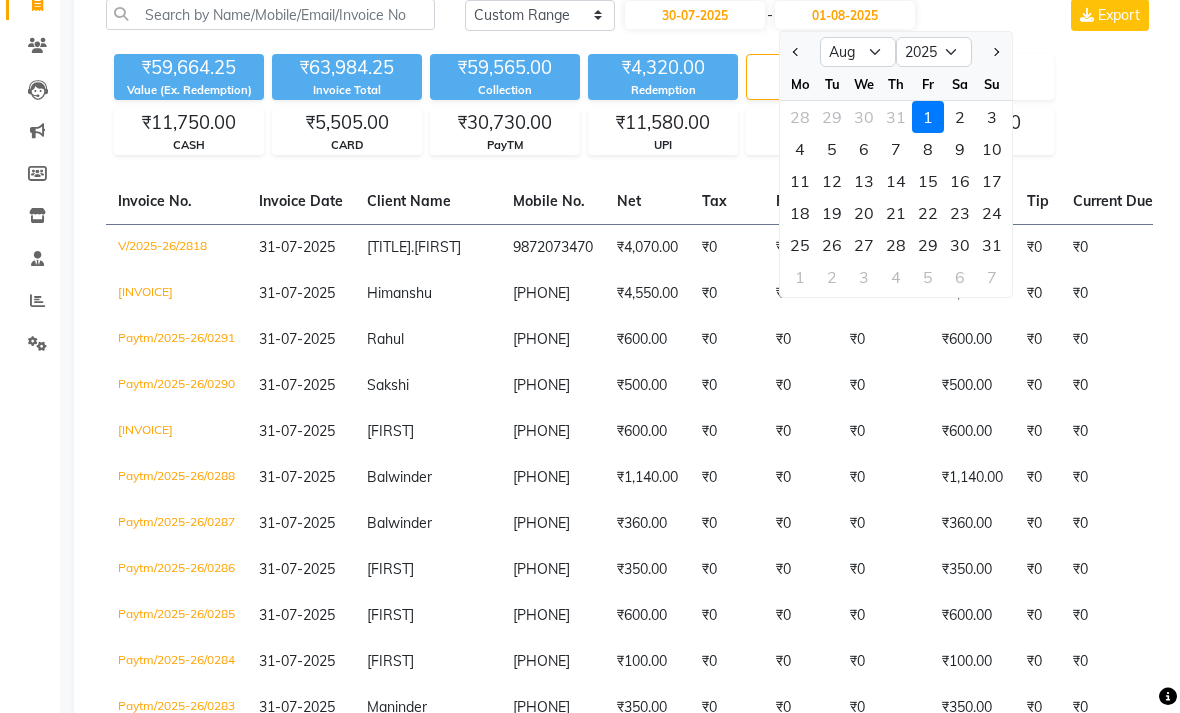 click on "30" 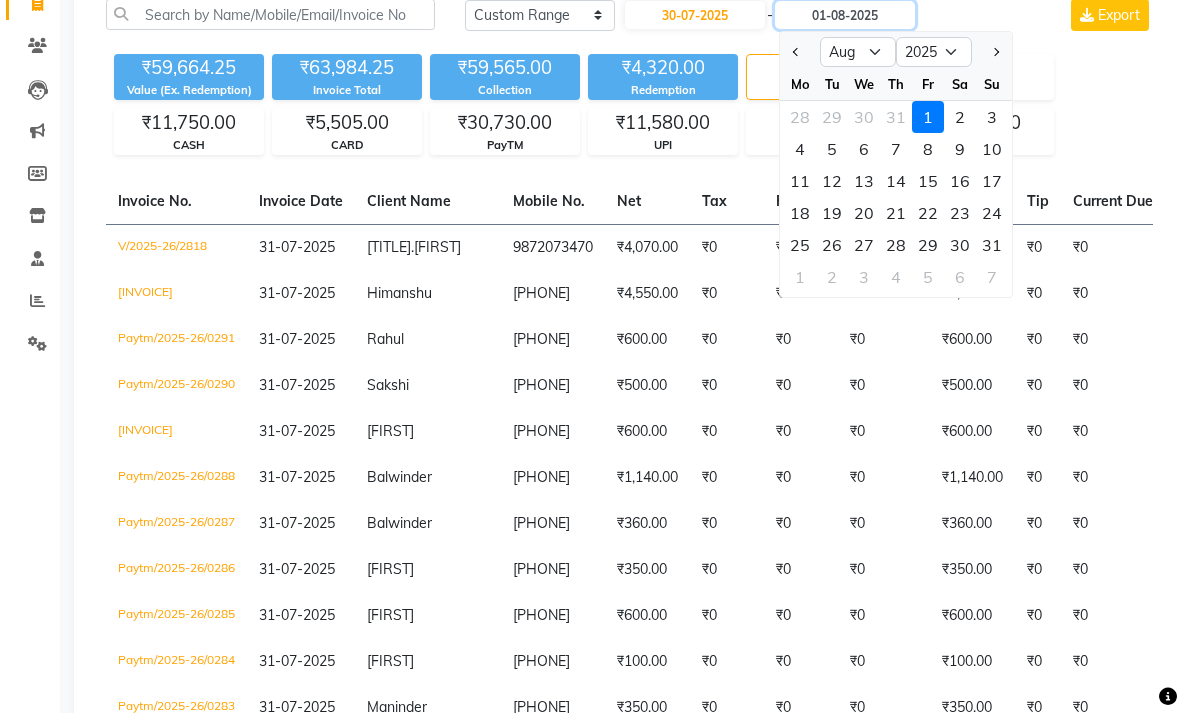 type on "30-07-2025" 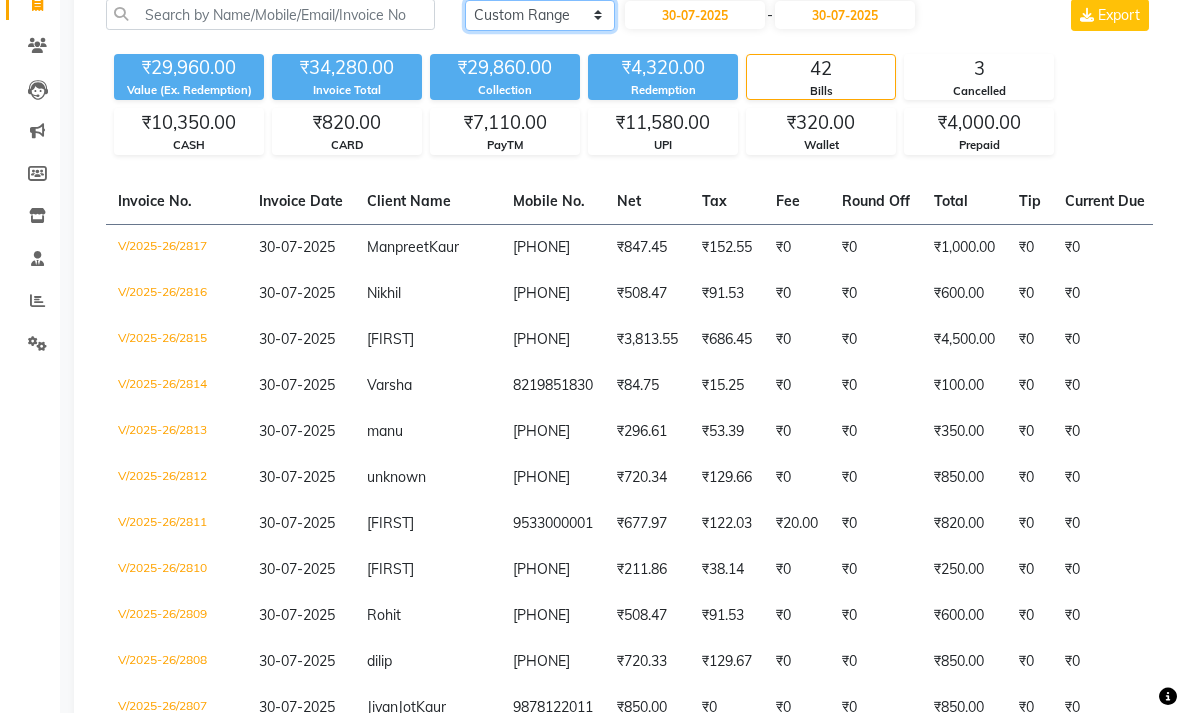 click on "Today Yesterday Custom Range" 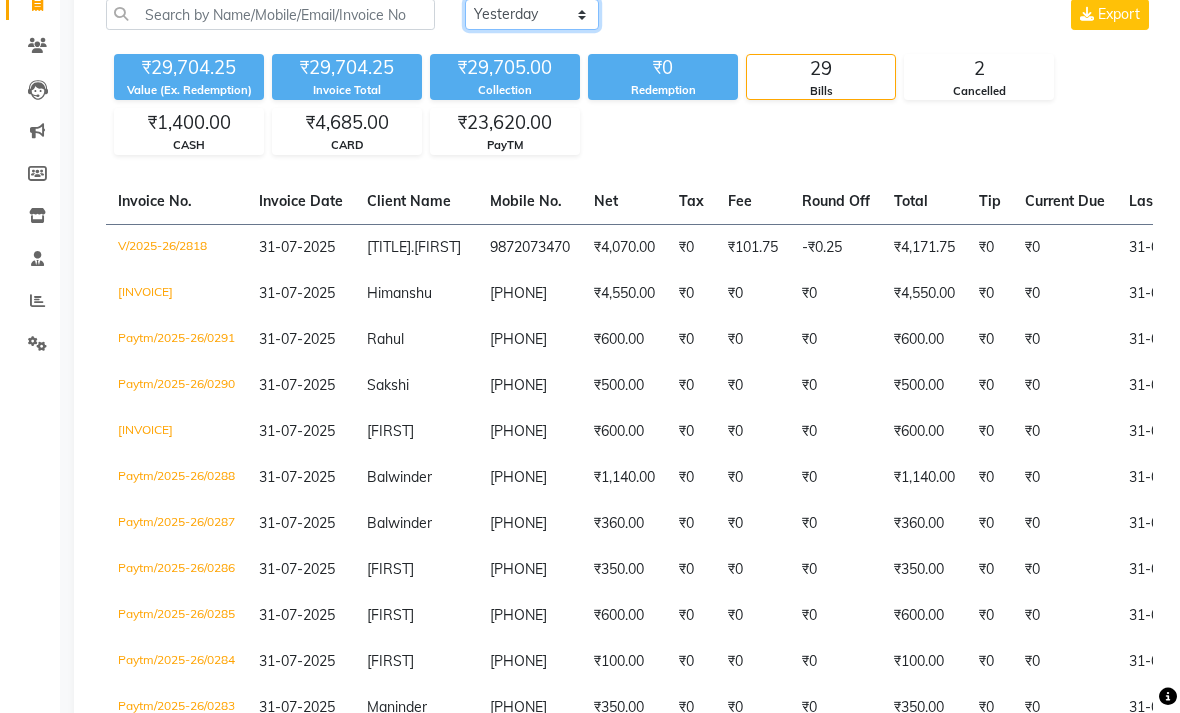 click on "Today Yesterday Custom Range" 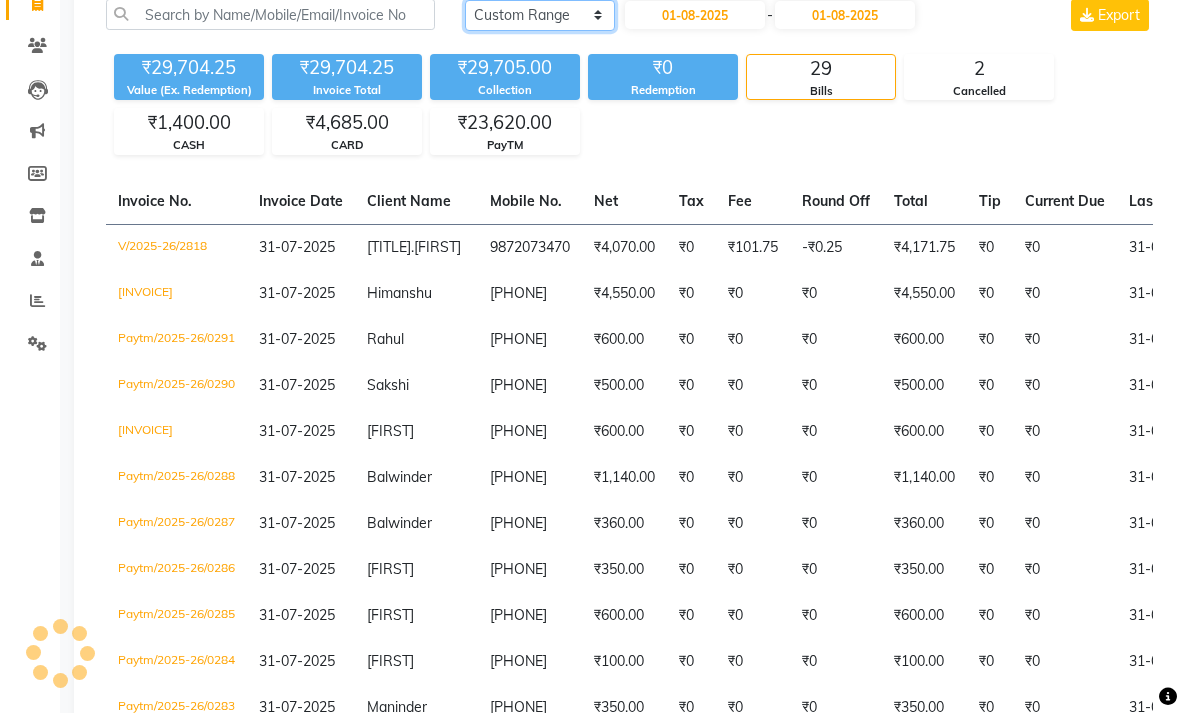 scroll, scrollTop: 0, scrollLeft: 0, axis: both 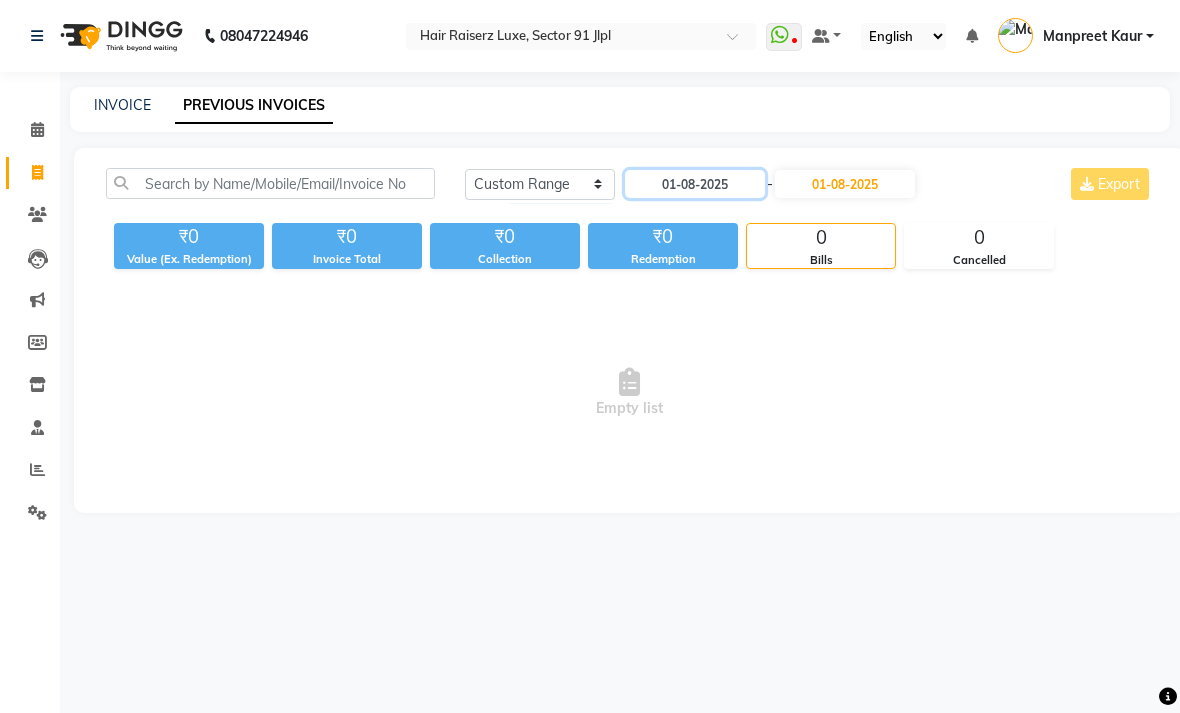 click on "01-08-2025" 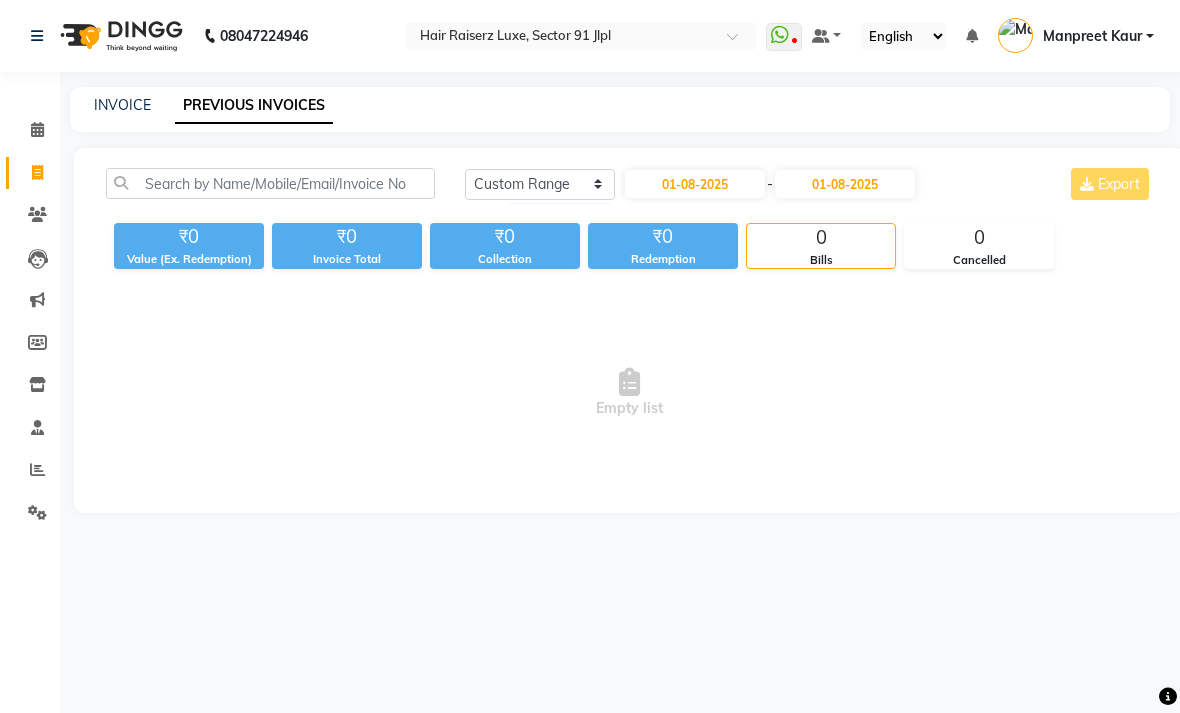 select on "8" 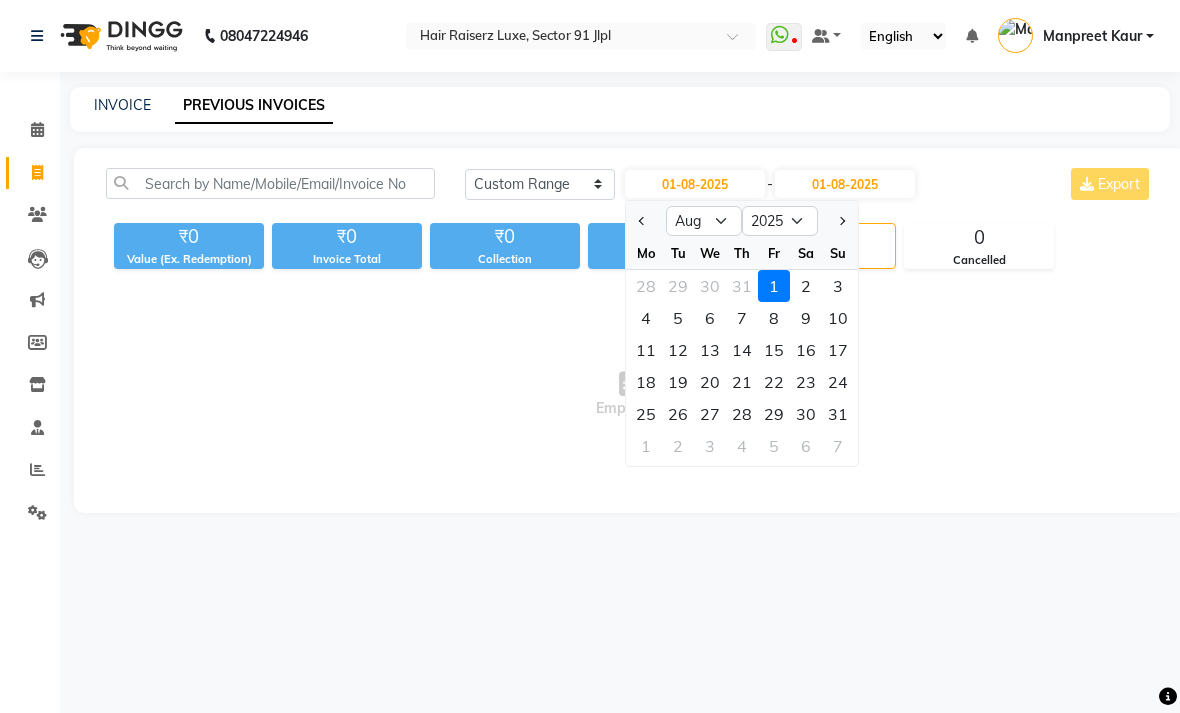 click 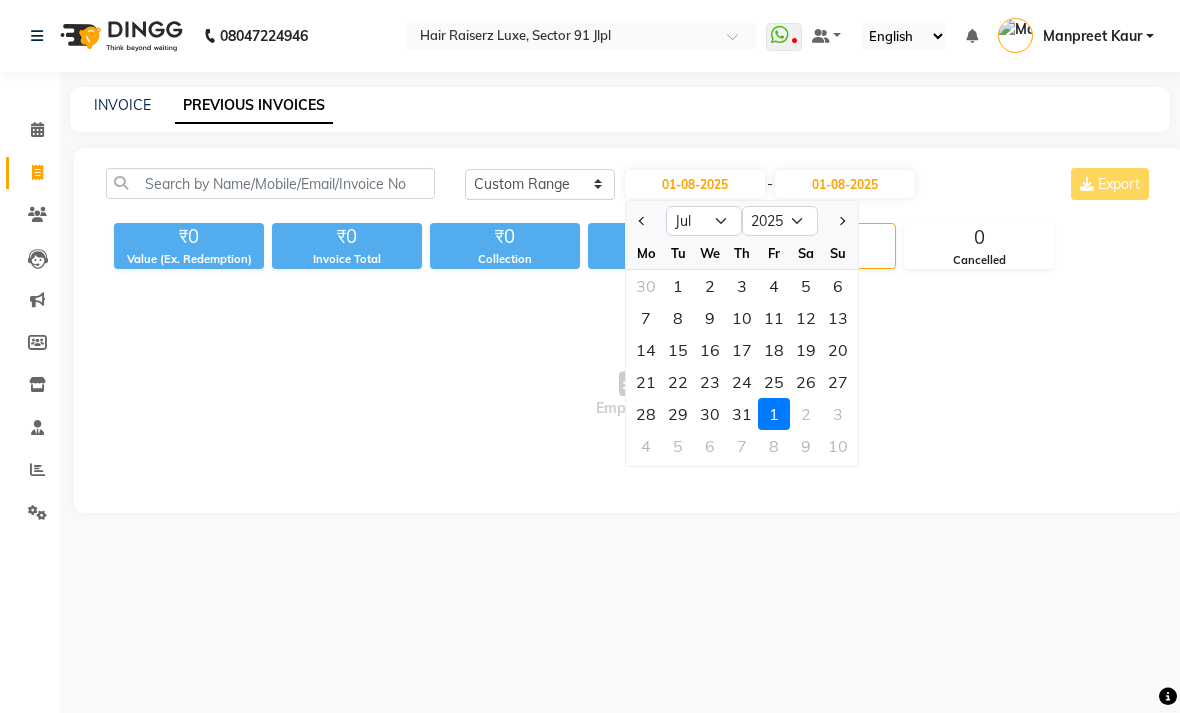 click on "1" 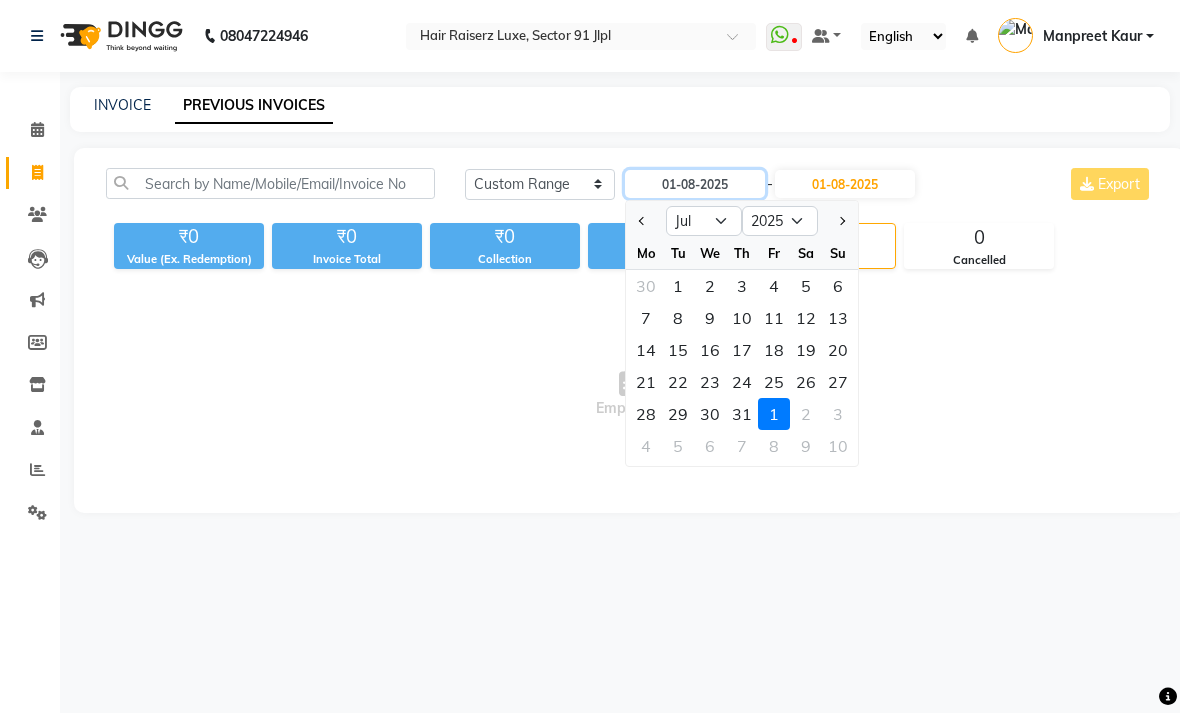 type on "01-07-2025" 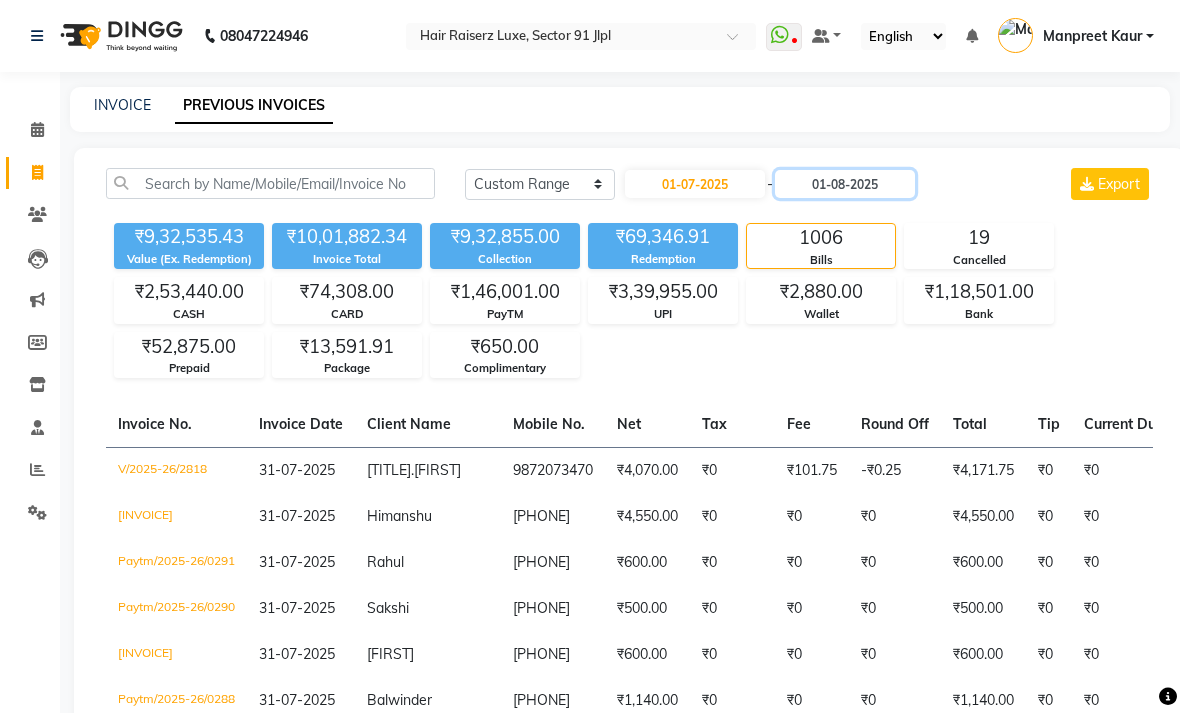 click on "01-08-2025" 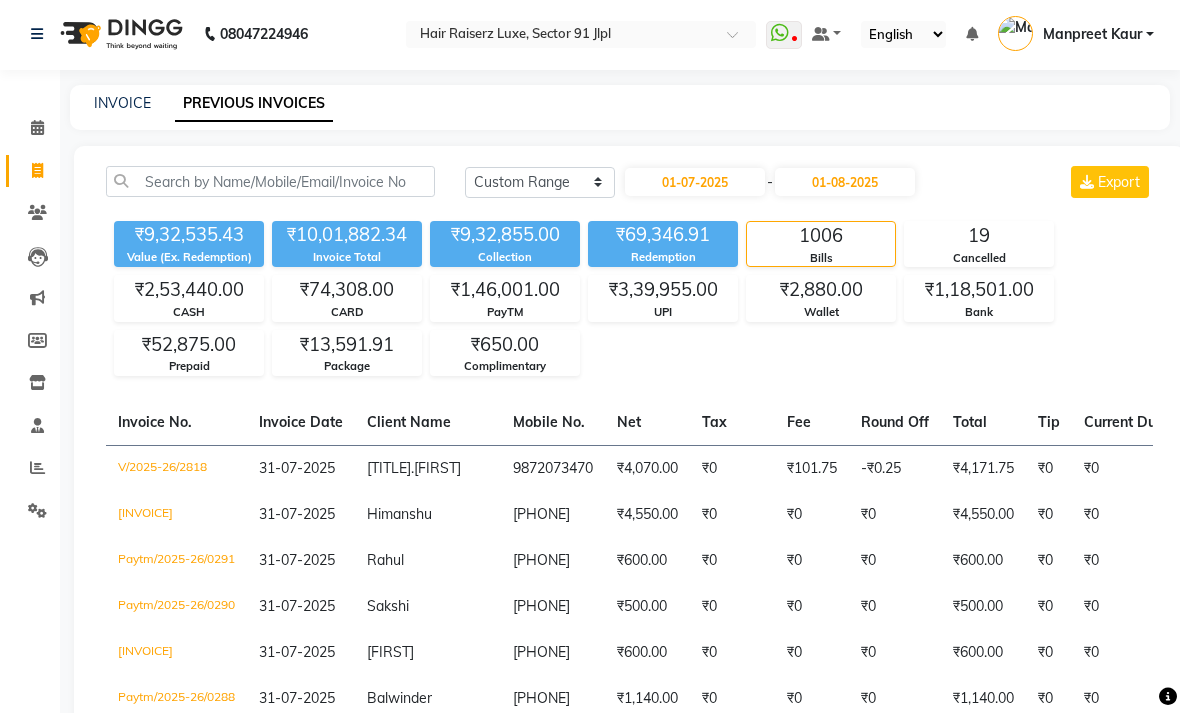 select on "8" 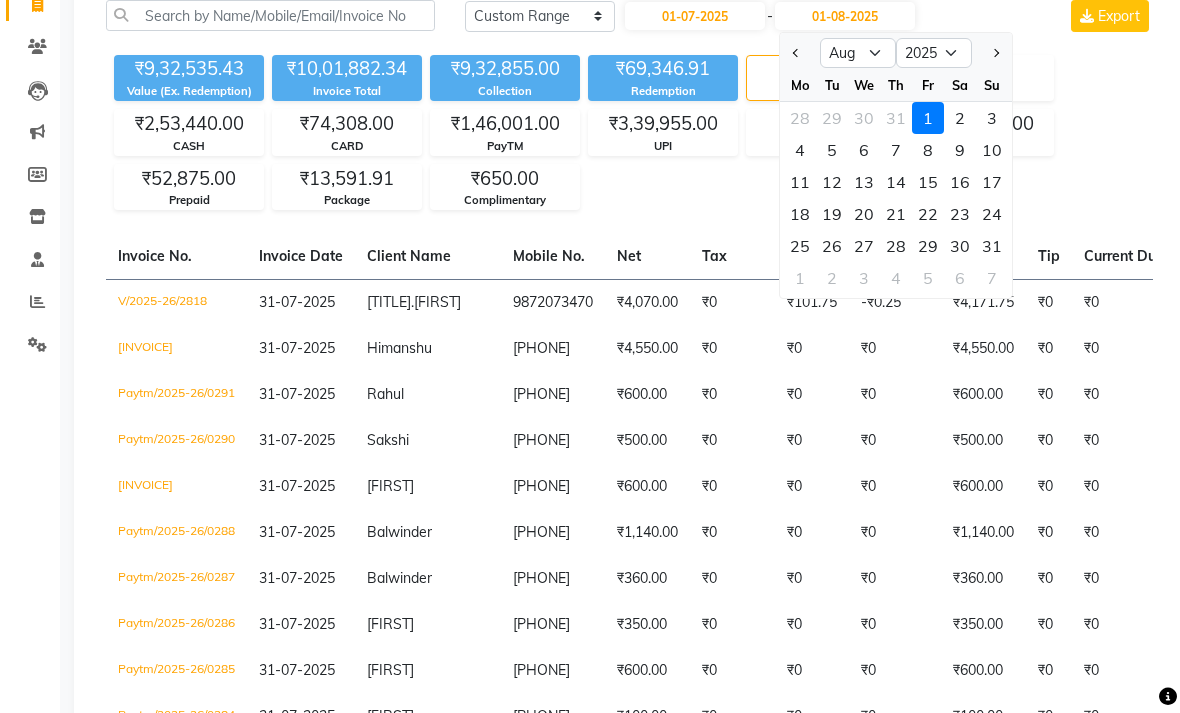 scroll, scrollTop: 169, scrollLeft: 0, axis: vertical 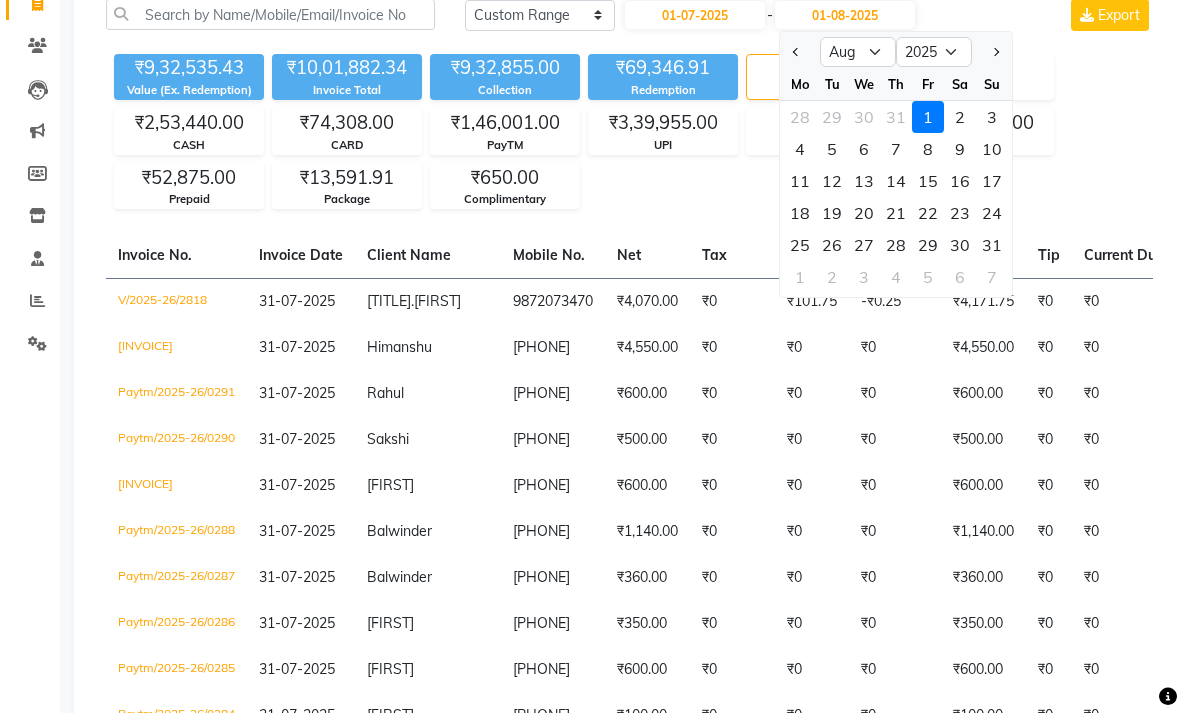 click on "31" 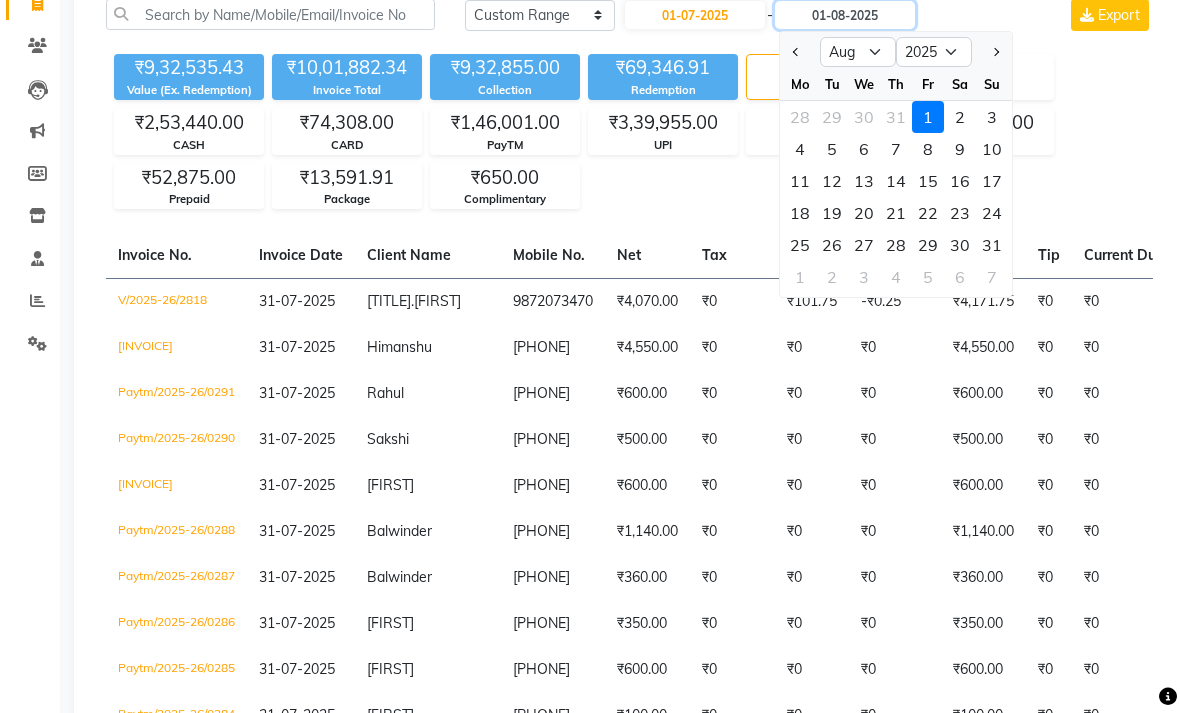 type on "31-07-2025" 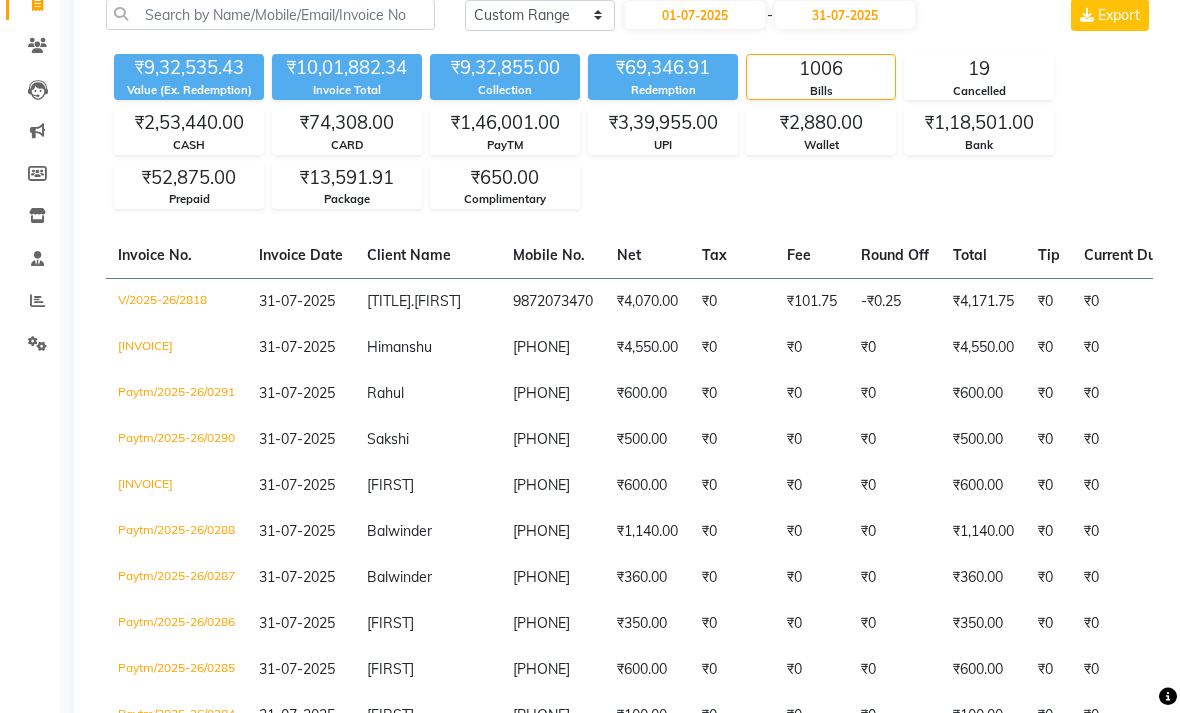 click on "Value (Ex. Redemption) Invoice Total  CASH CARD PayTM UPI Wallet Bank Prepaid Complimentary" 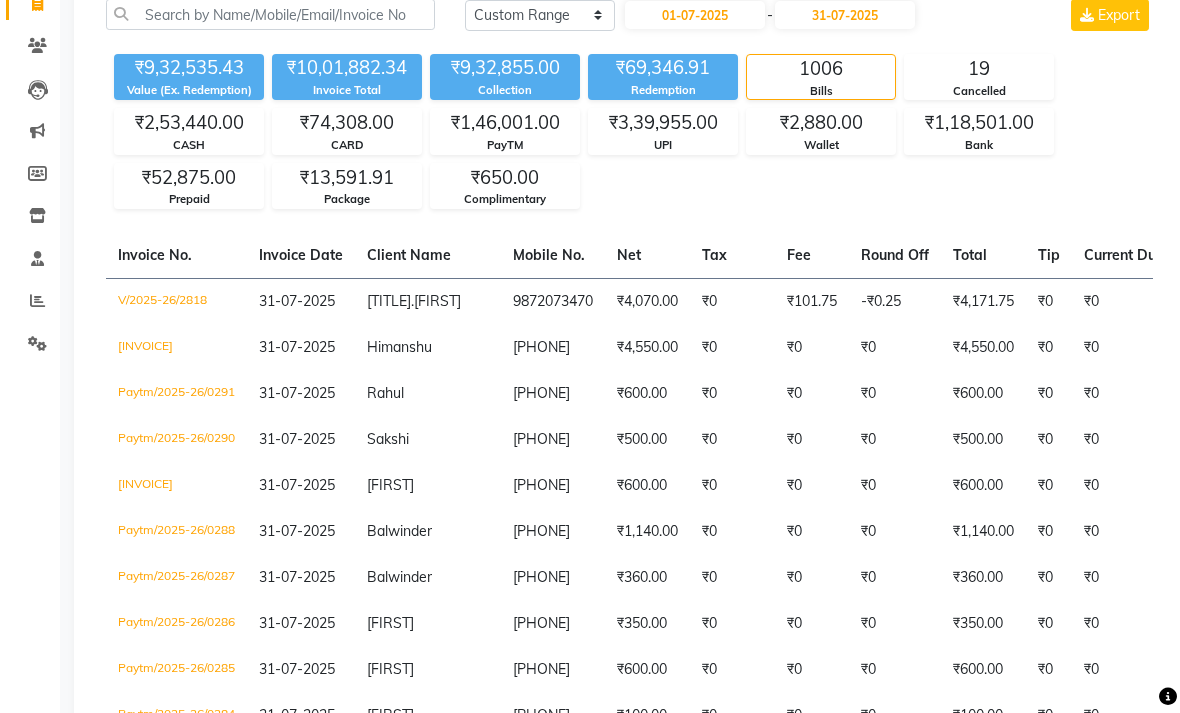 click on "Reports" 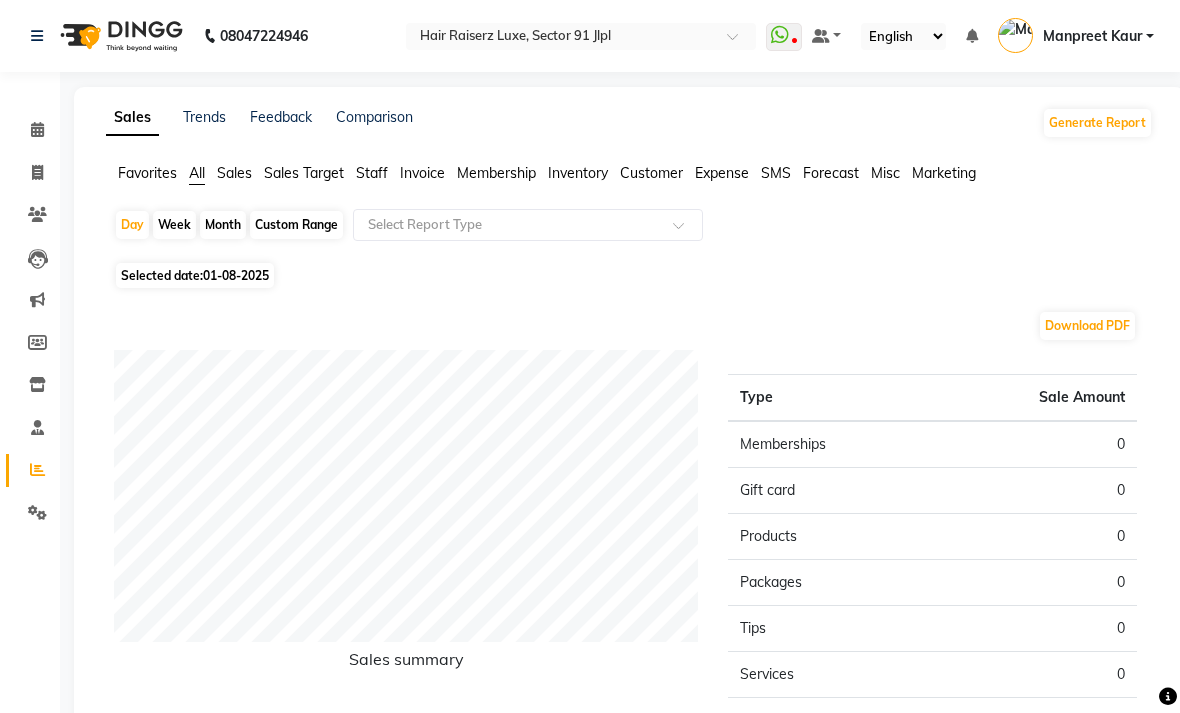 click on "Sales Target" 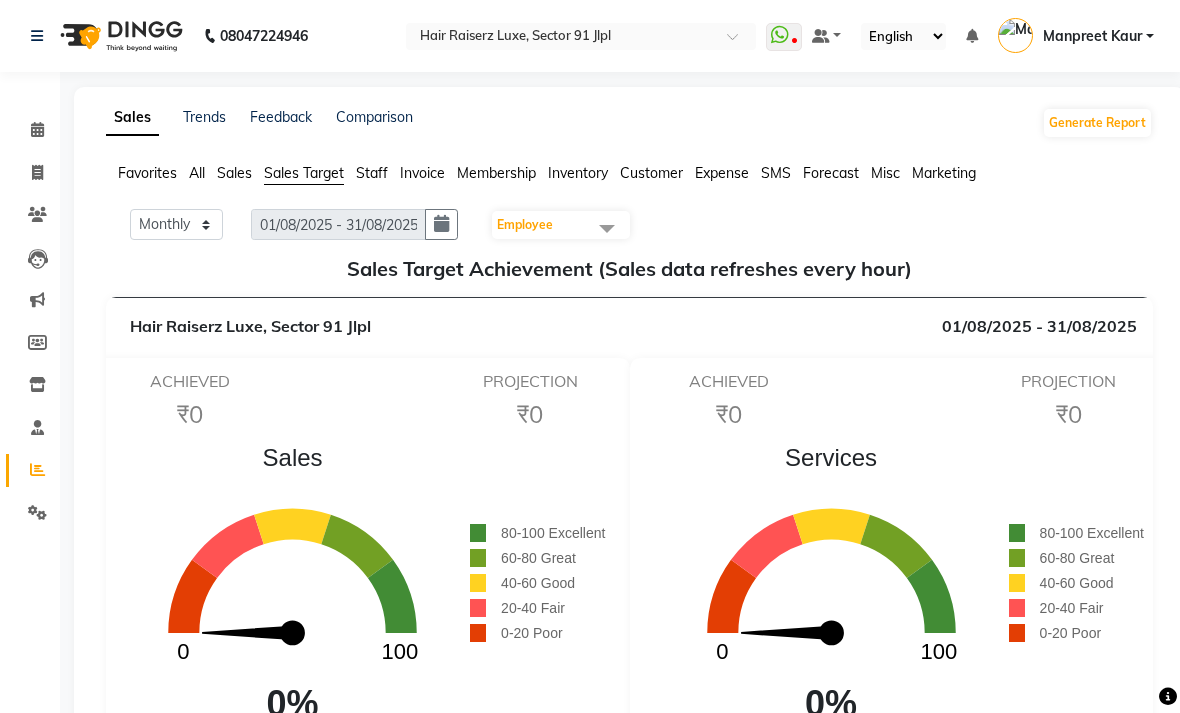 click 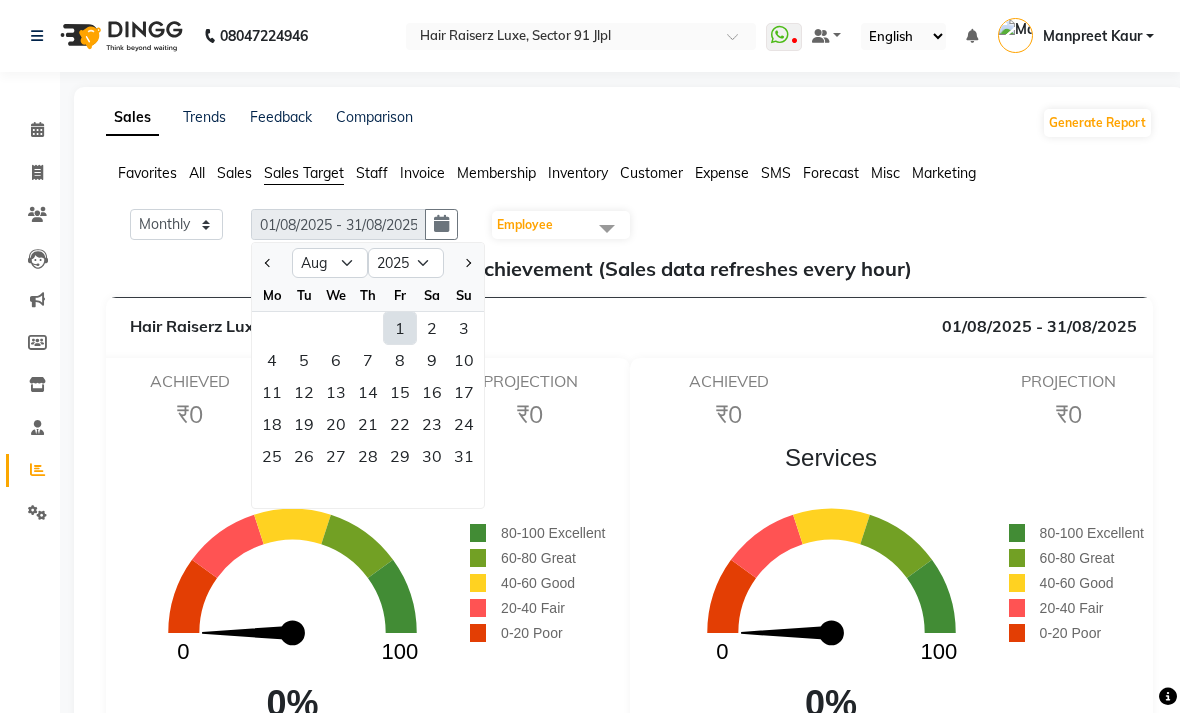 click 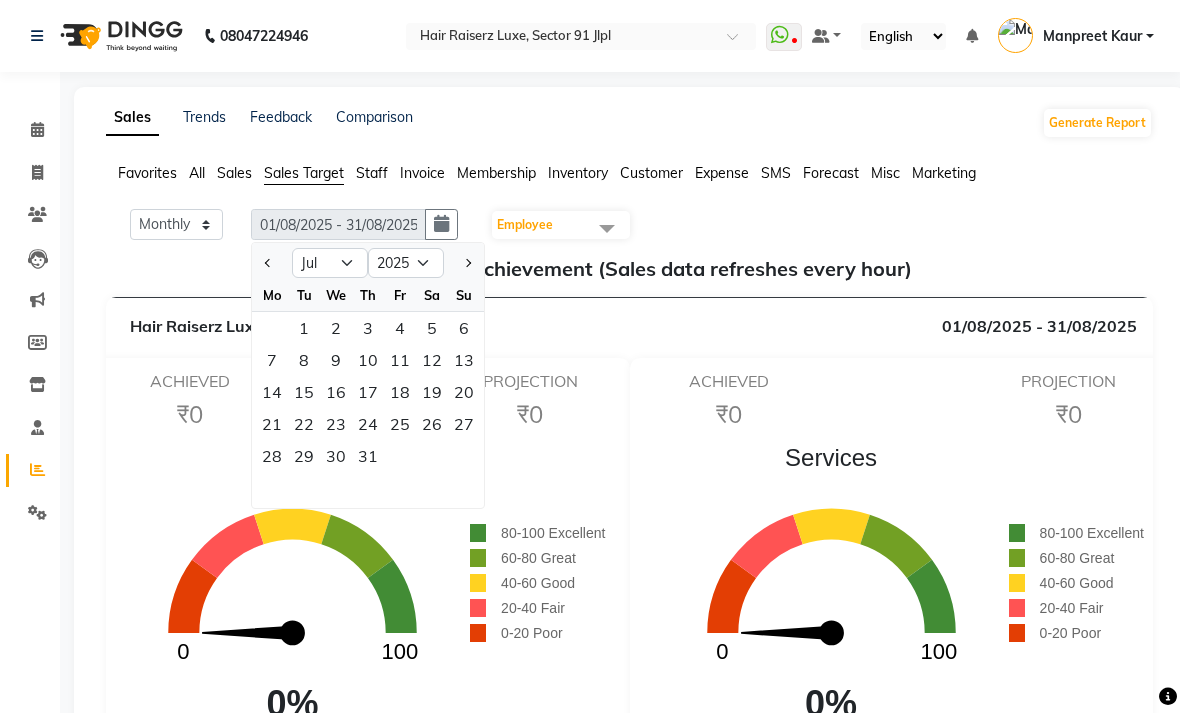click on "1" 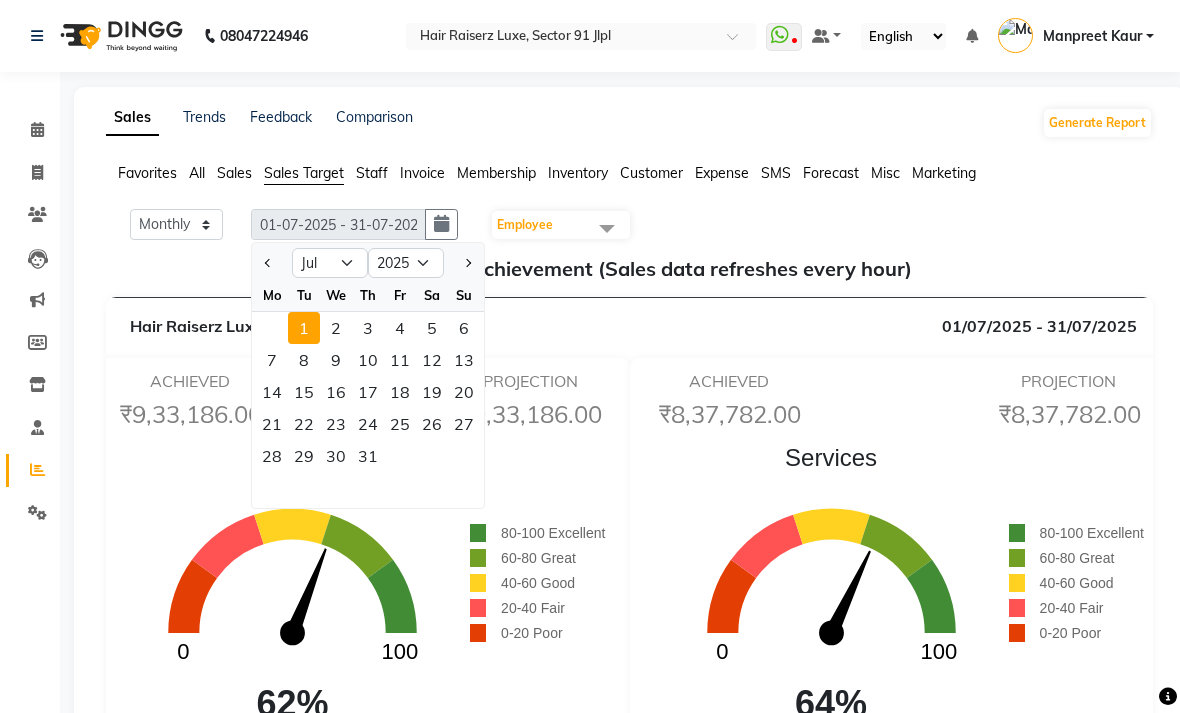 click on "Sales" 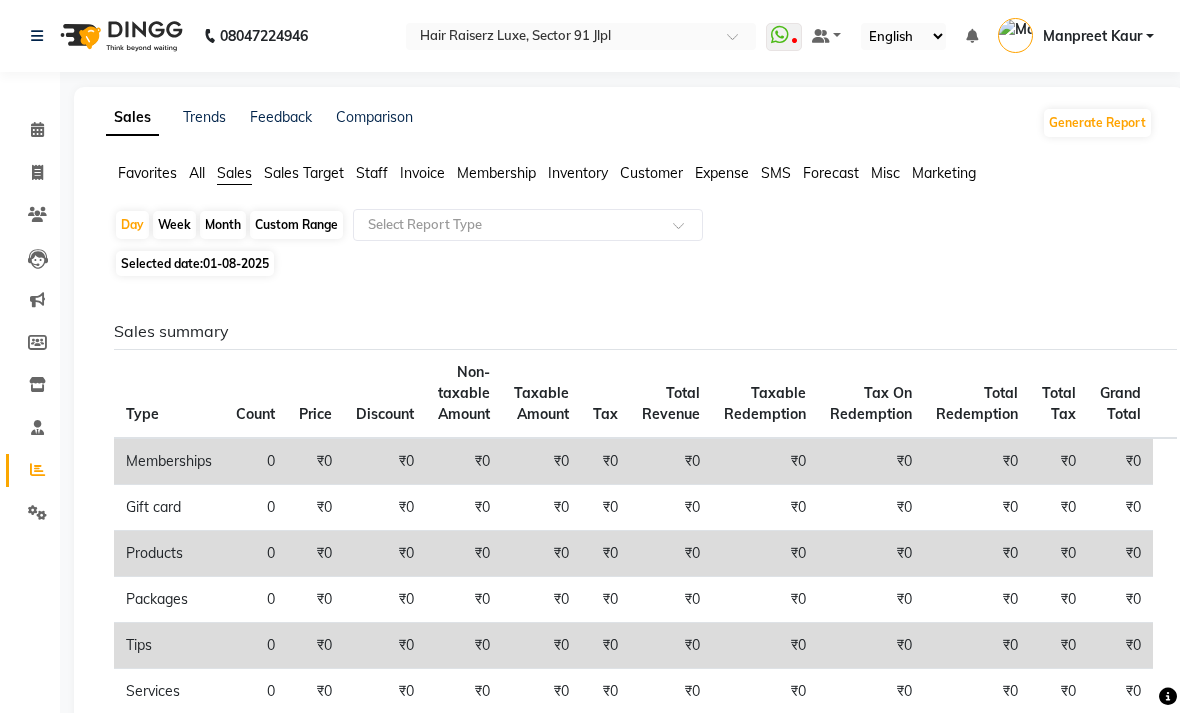 click on "Month" 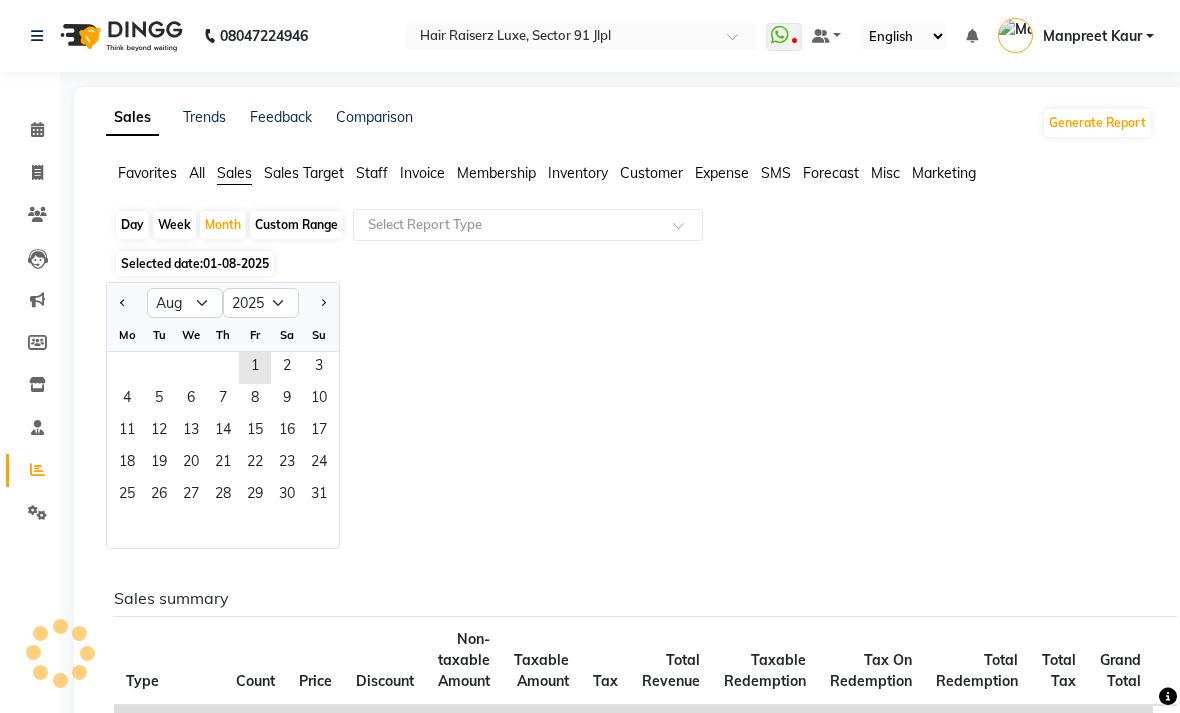 click 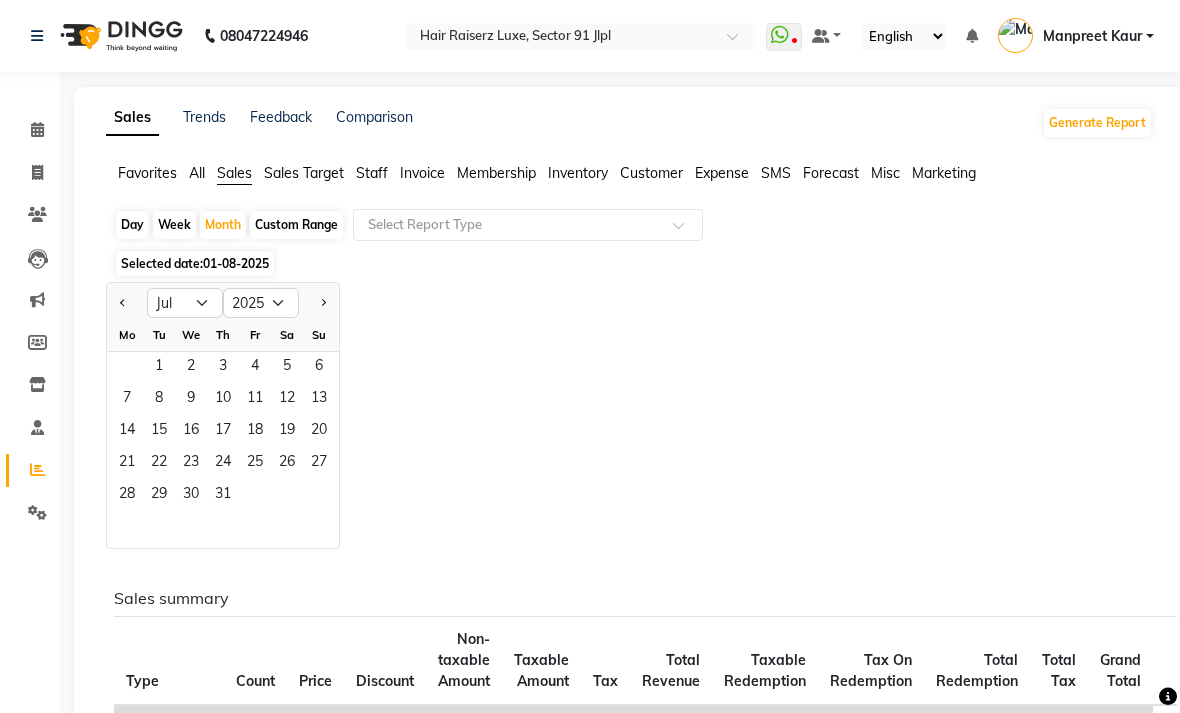 click on "1" 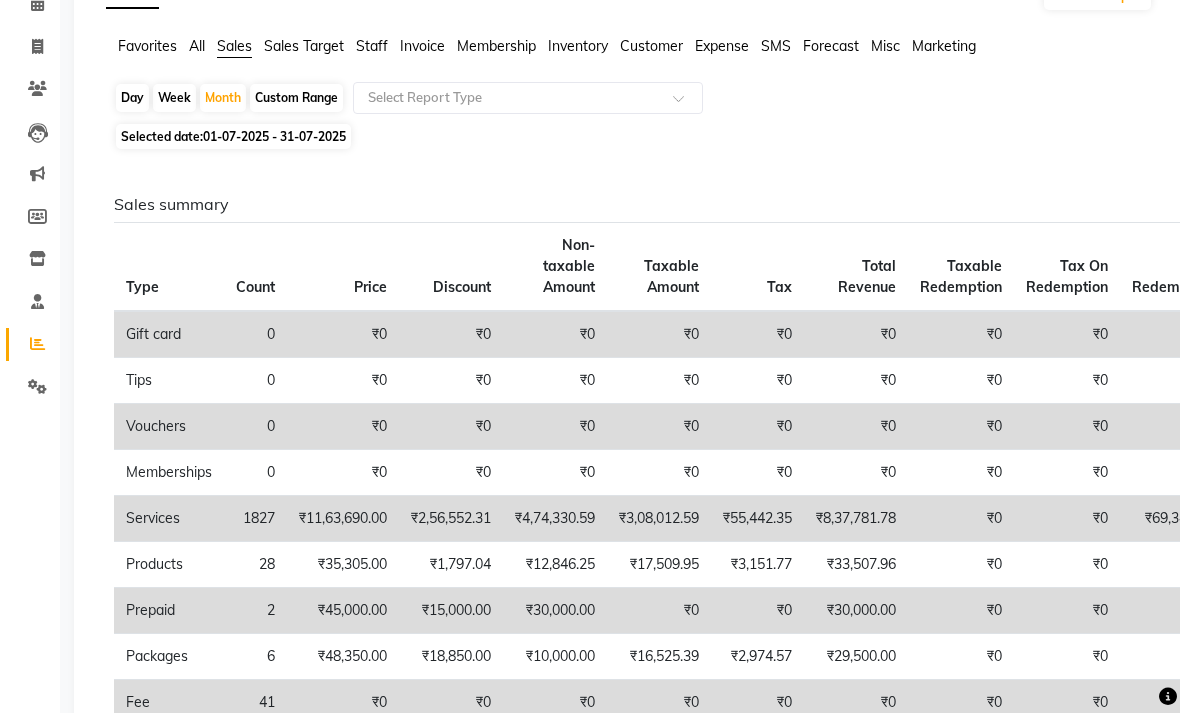 scroll, scrollTop: 114, scrollLeft: 0, axis: vertical 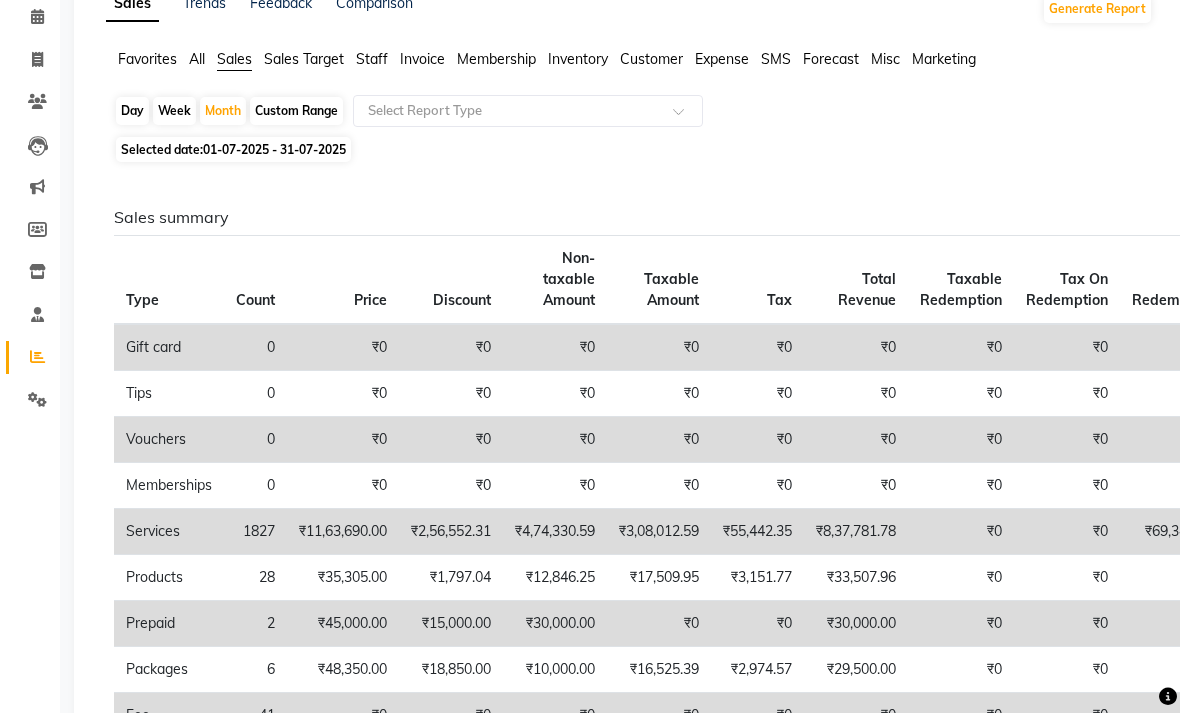click 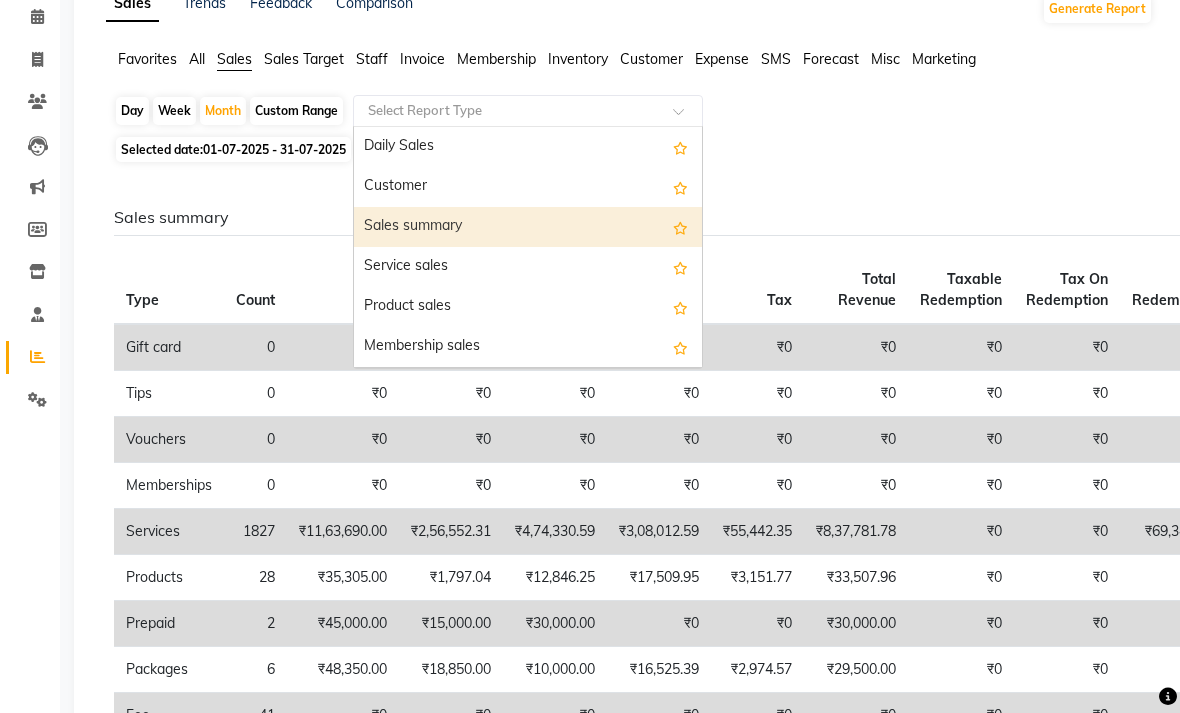 click on "Sales summary" at bounding box center (528, 227) 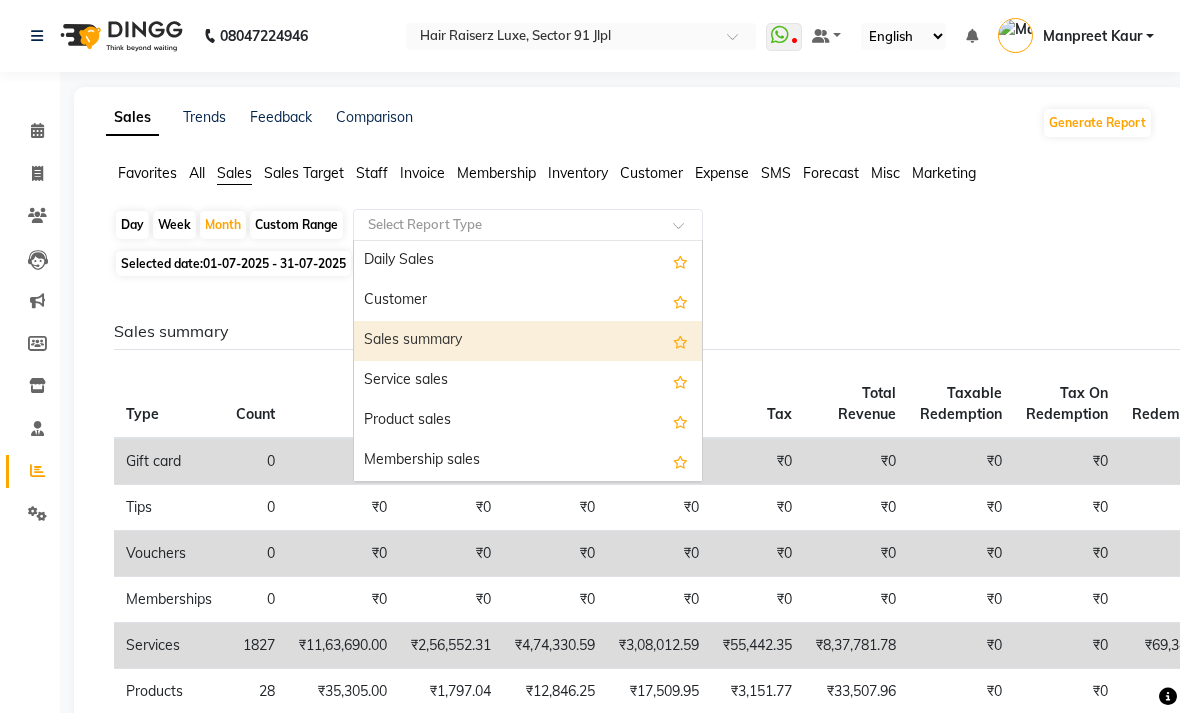 select on "filtered_report" 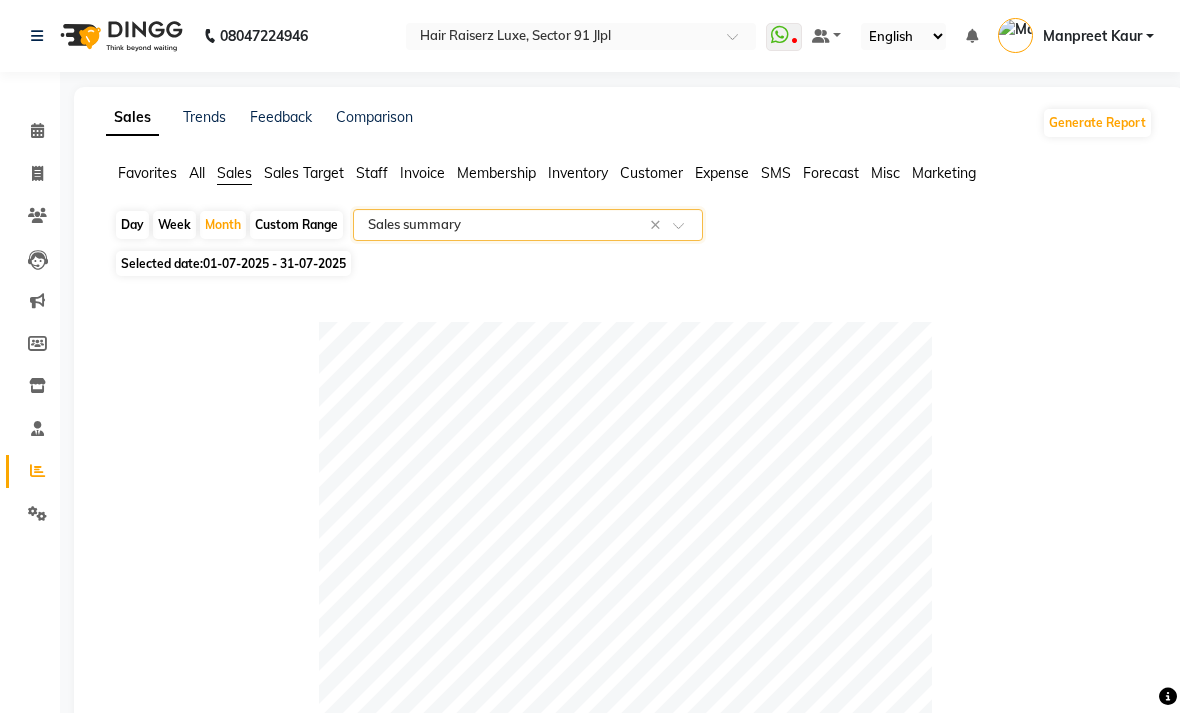 click on "Day   Week   Month   Custom Range  Select Report Type × Sales summary ×" 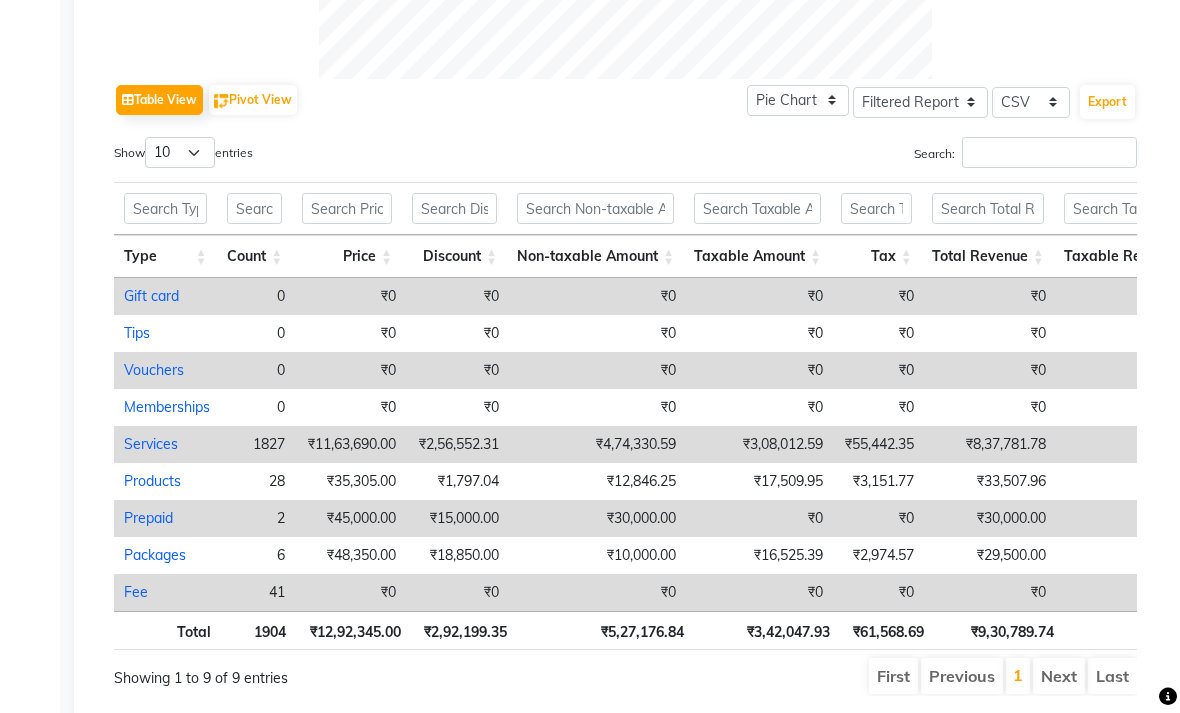 scroll, scrollTop: 870, scrollLeft: 0, axis: vertical 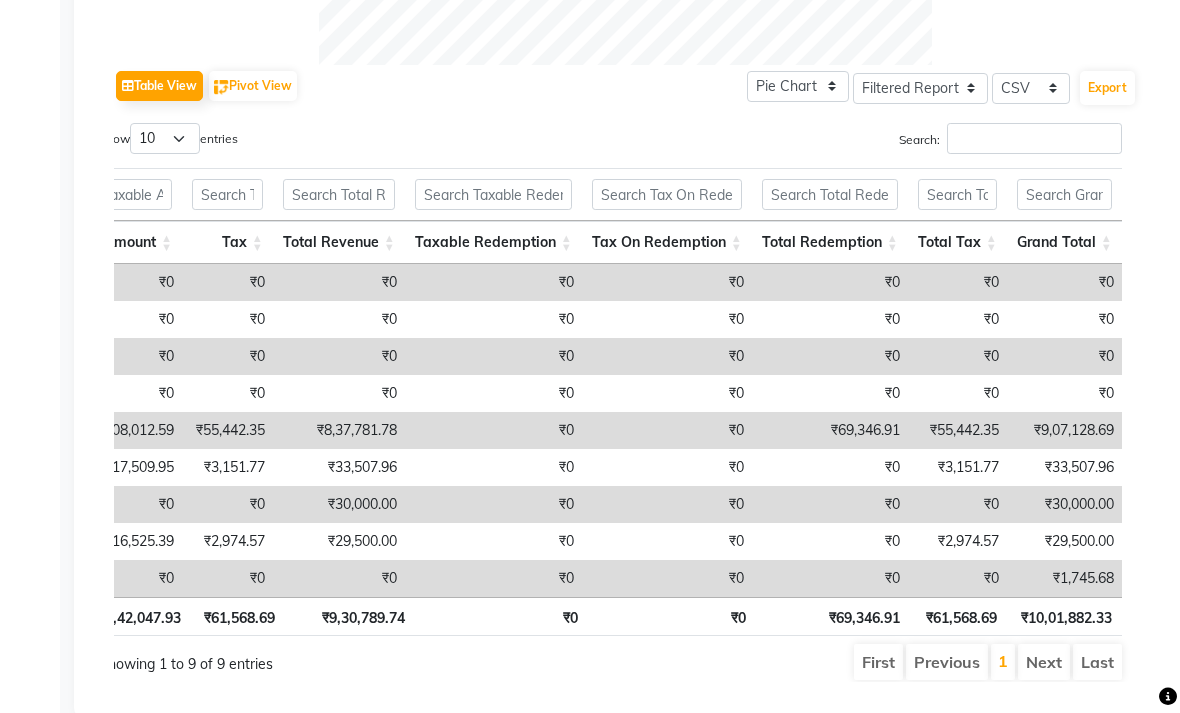 click on "₹33,507.96" at bounding box center (1066, 467) 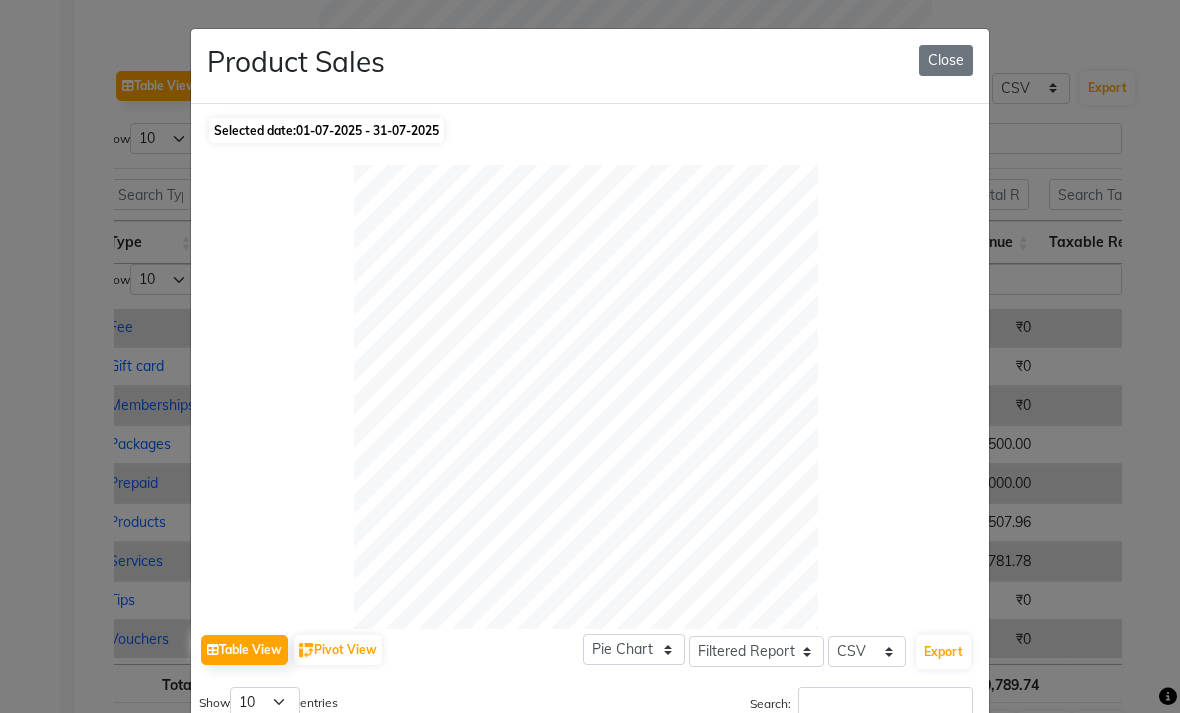 click on "Close" 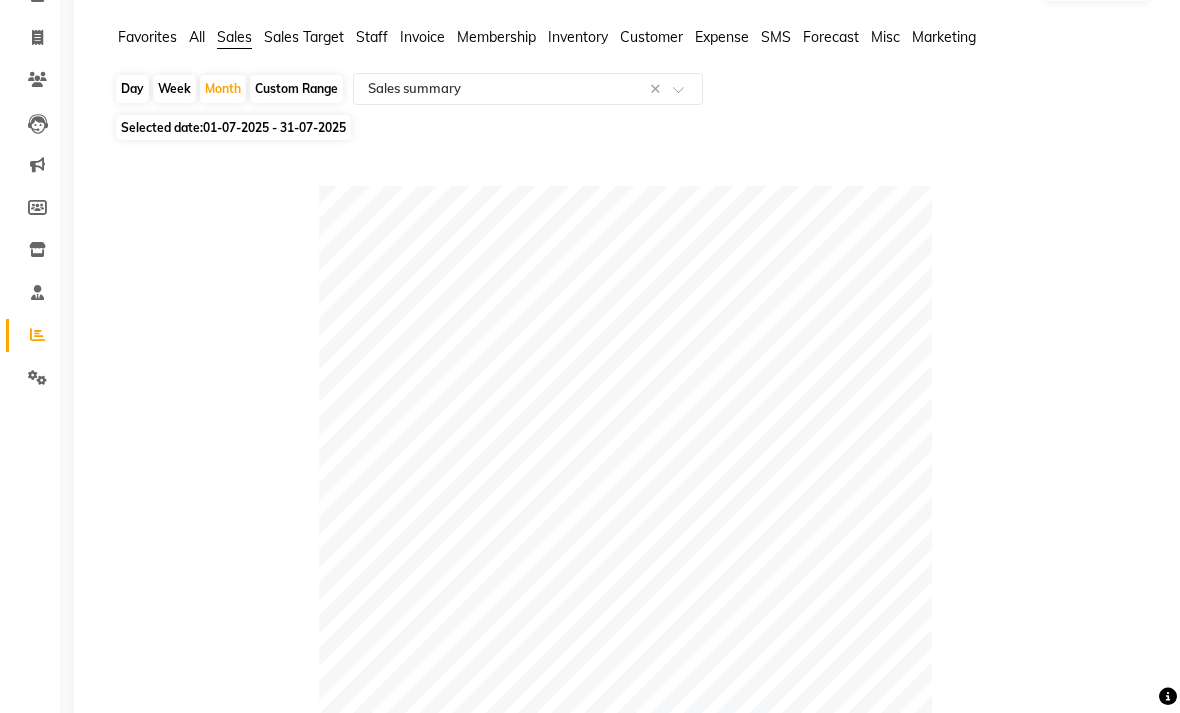 click 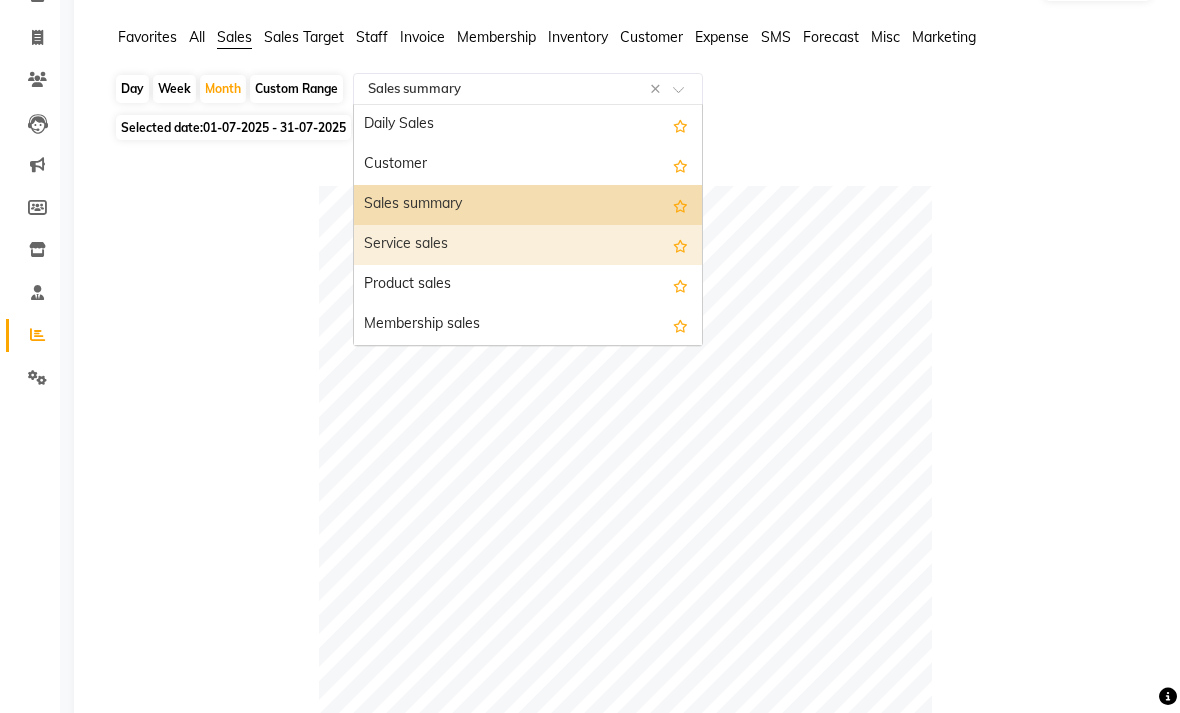 click on "Service sales" at bounding box center (528, 245) 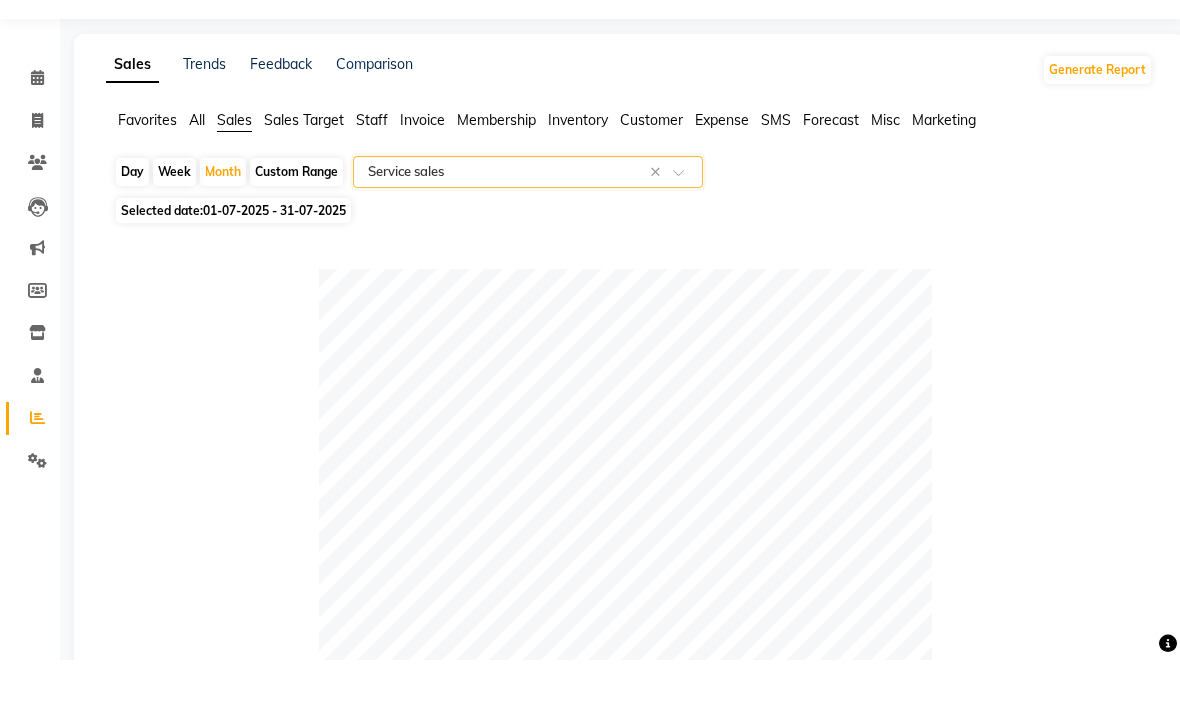 click 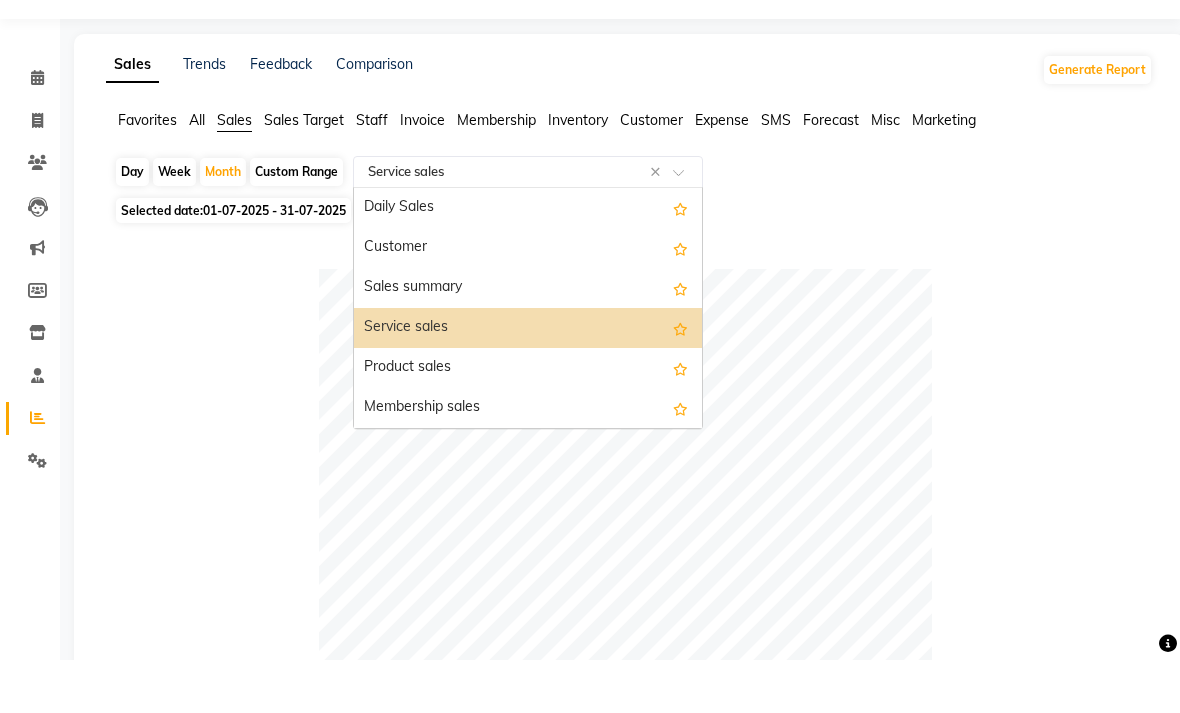 click on "Daily Sales" at bounding box center (528, 261) 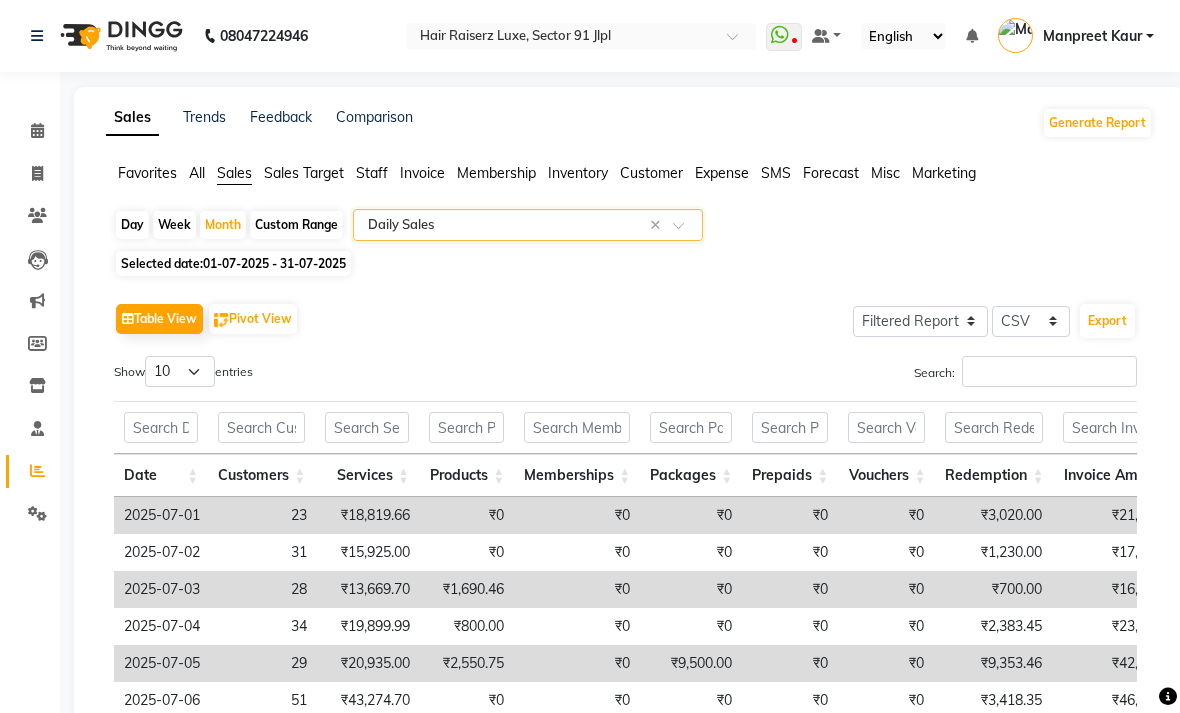 click on "Selected date:  01-07-2025 - 31-07-2025" 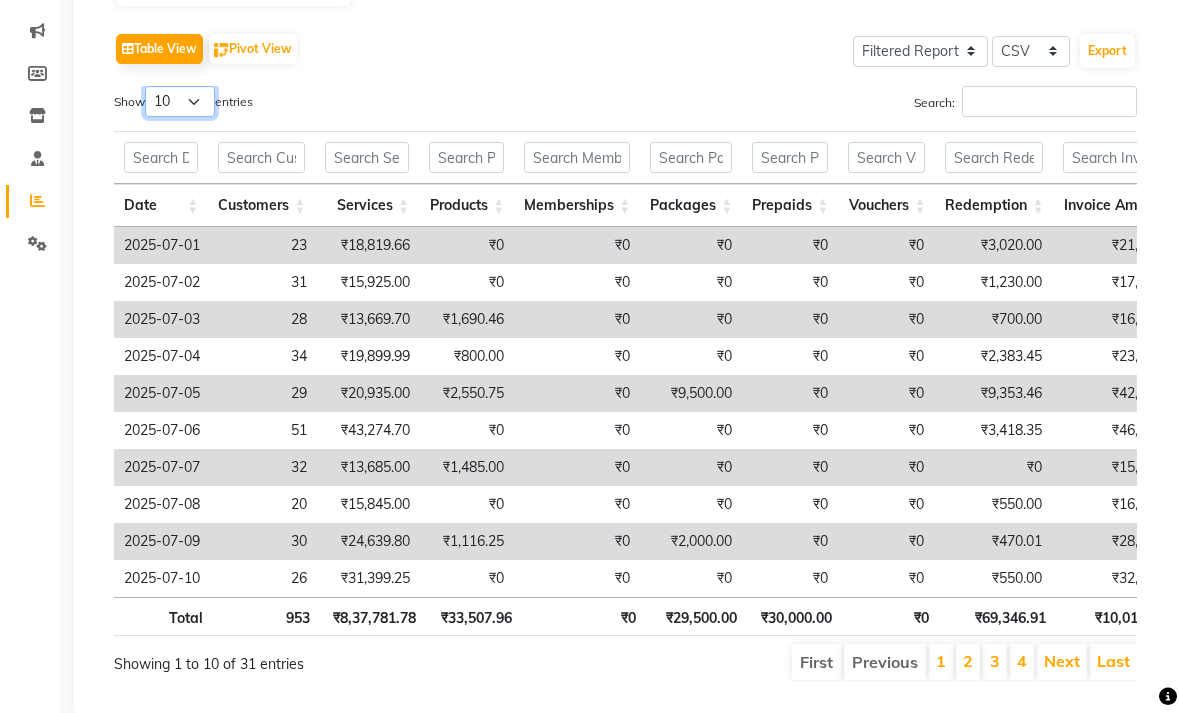 click on "10 25 50 100" at bounding box center [180, 101] 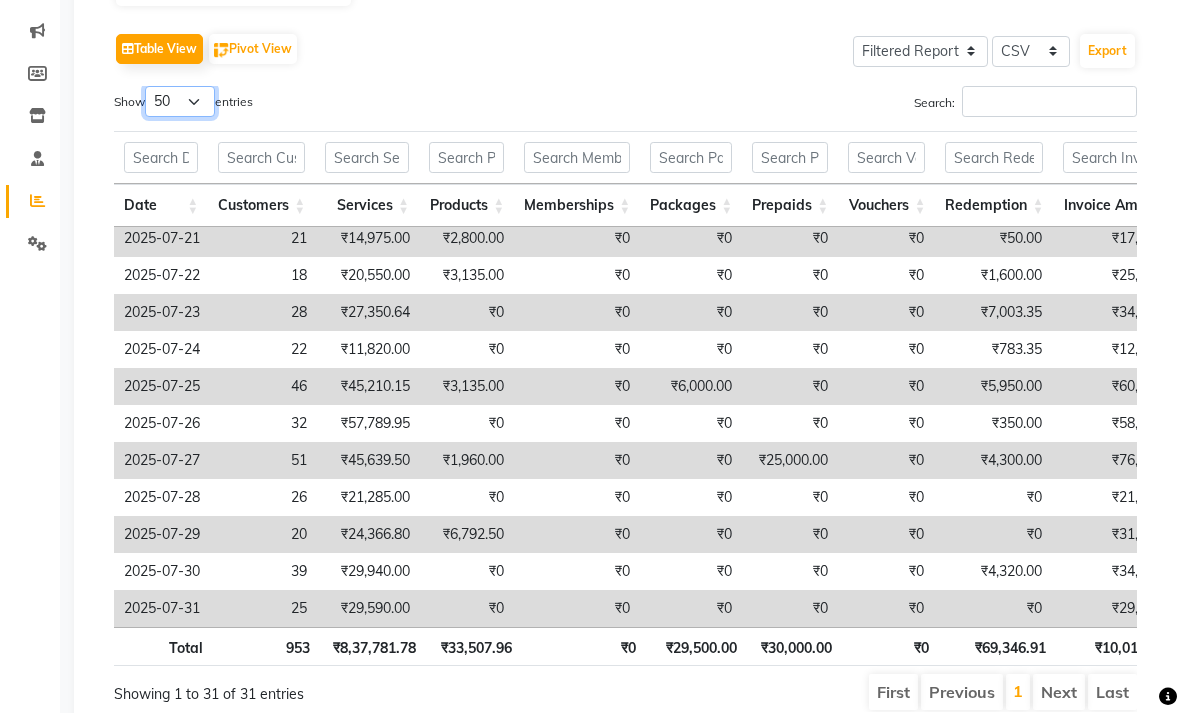 scroll, scrollTop: 738, scrollLeft: 29, axis: both 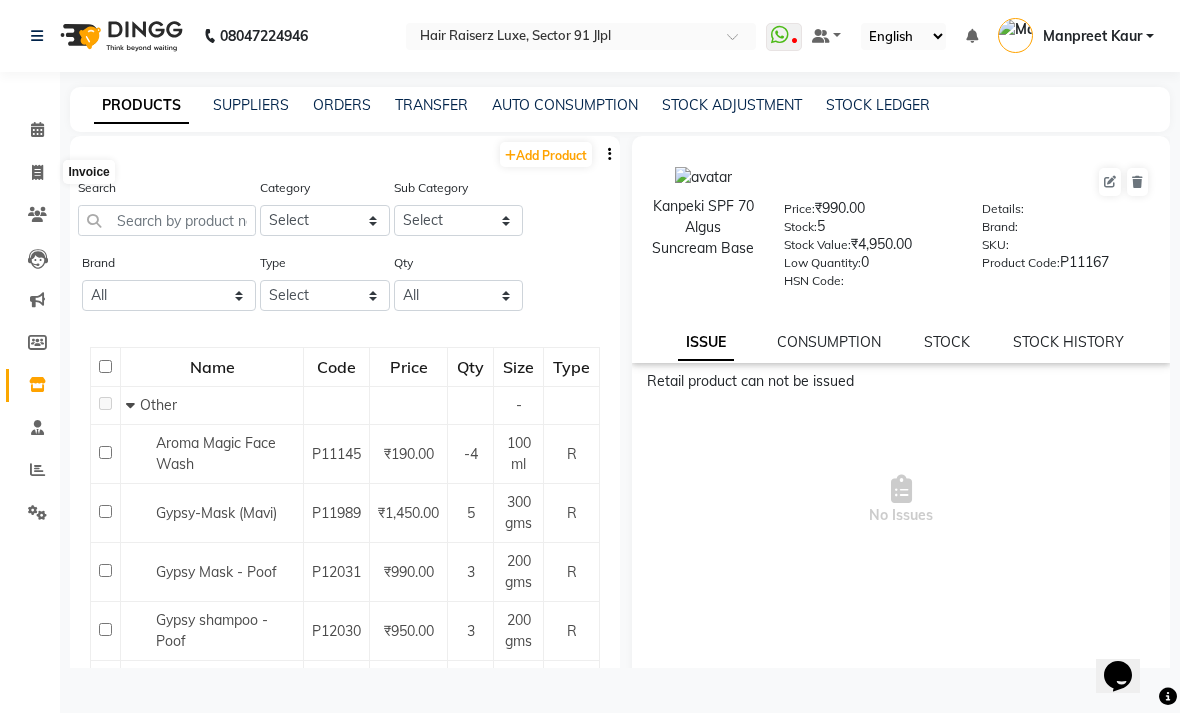 click 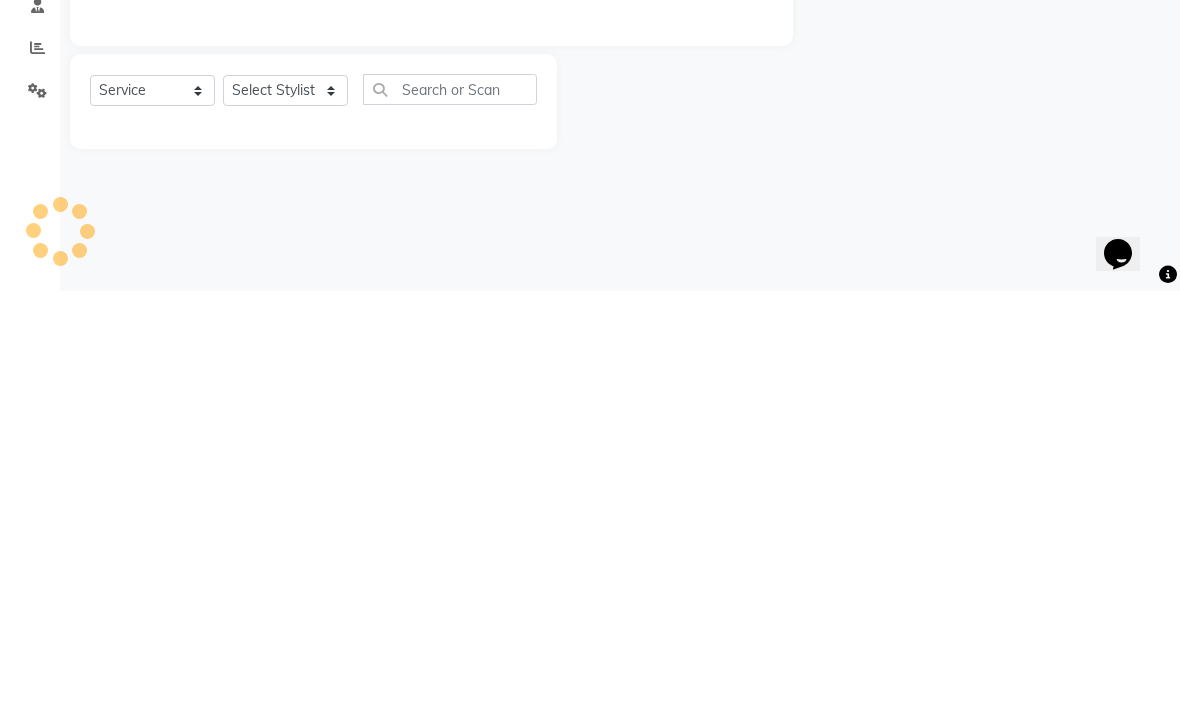 type on "2819" 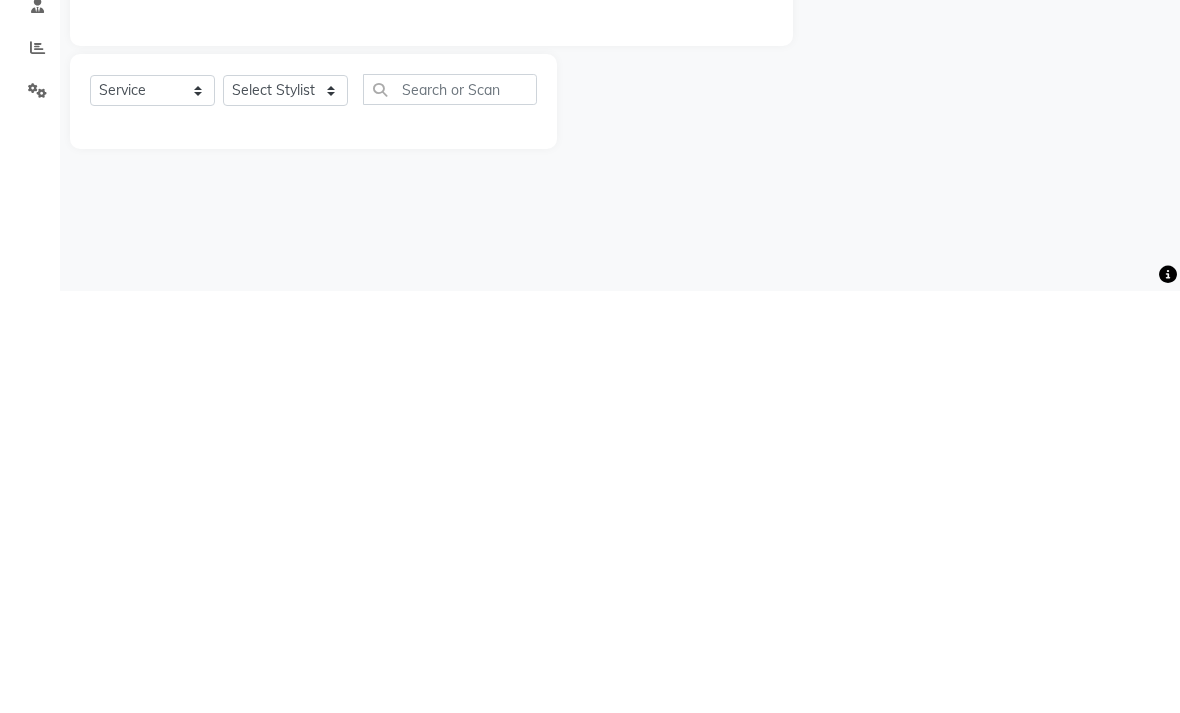 click on "08047224946 Select Location × Hair Raiserz Luxe, Sector 91 Jlpl  WhatsApp Status  ✕ Status:  Disconnected Most Recent Message: 31-07-2025     09:33 PM Recent Service Activity: 31-07-2025     09:34 PM  08047224946 Whatsapp Settings Default Panel My Panel English ENGLISH Español العربية मराठी हिंदी ગુજરાતી தமிழ் 中文 Notifications nothing to show Manpreet Kaur Manage Profile Change Password Sign out  Version:3.15.11  ☀ Hair Raiserz Luxe, Sector 91 JLPL  Calendar  Invoice  Clients  Leads   Marketing  Members  Inventory  Staff  Reports  Settings Completed InProgress Upcoming Dropped Tentative Check-In Confirm Bookings Generate Report Segments Page Builder INVOICE PREVIOUS INVOICES Create New   Save  Client +91 Date 01-08-2025 Invoice Number FF/2025-26 FF-UPI/2025-26 PreP/2025-26 BANK/2025-26 Paytm/2025-26 CASH/2025-26 V/2025-26 2819  Select & add items from the list below  Select  Service  Product  Membership  Package Voucher Prepaid Gift Card" at bounding box center (590, 356) 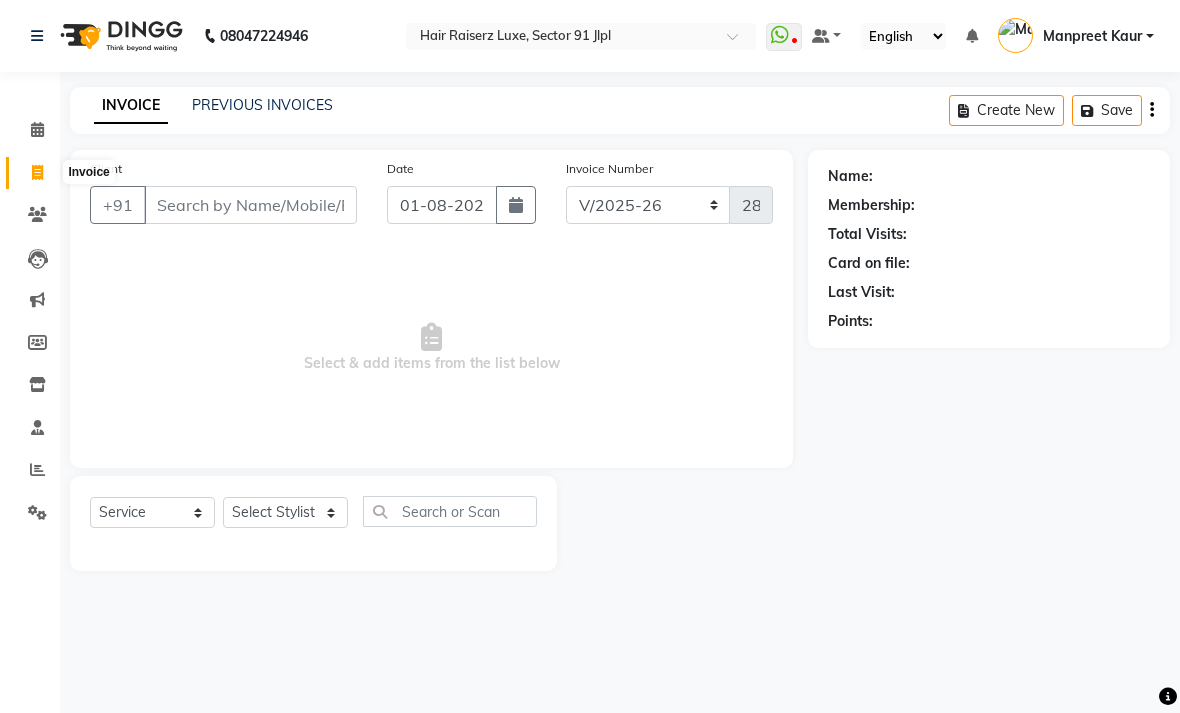 click 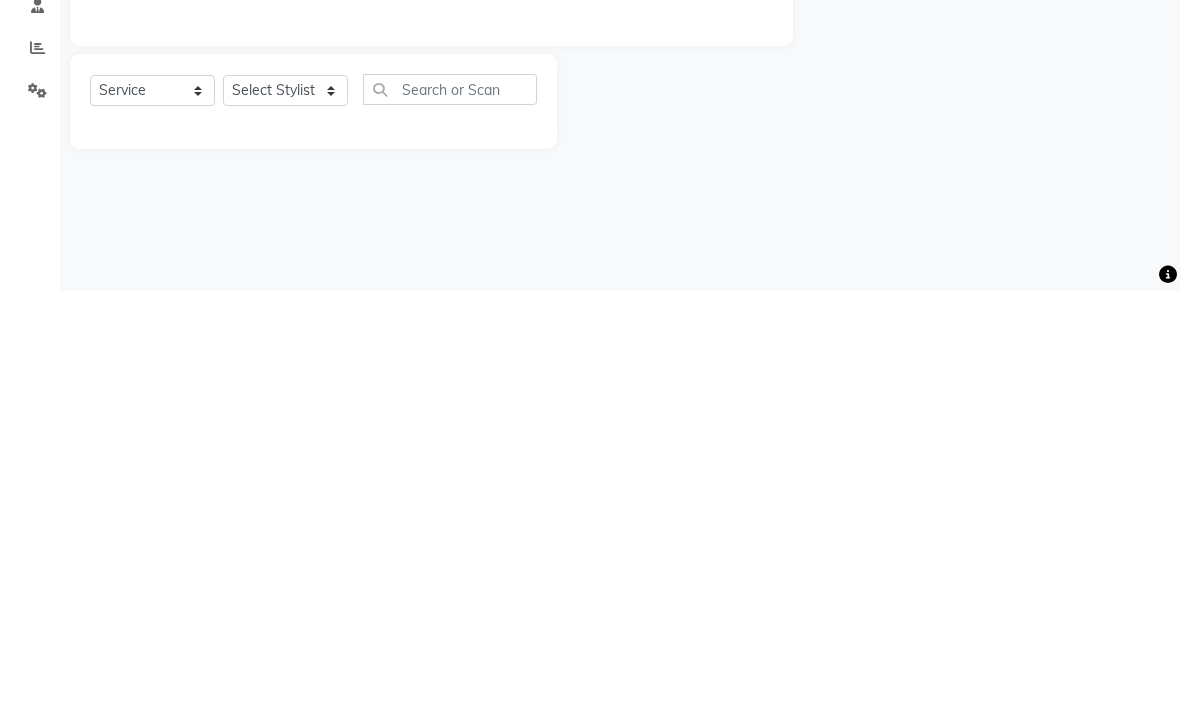 select on "5409" 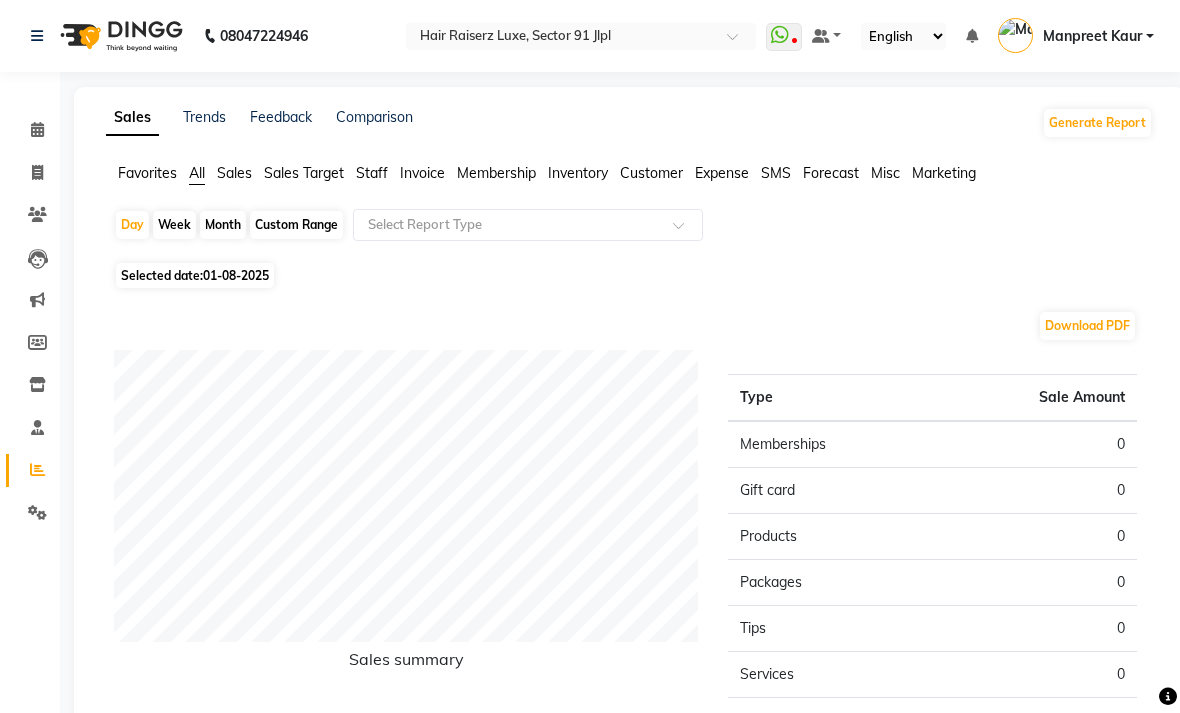 click on "Sales Target" 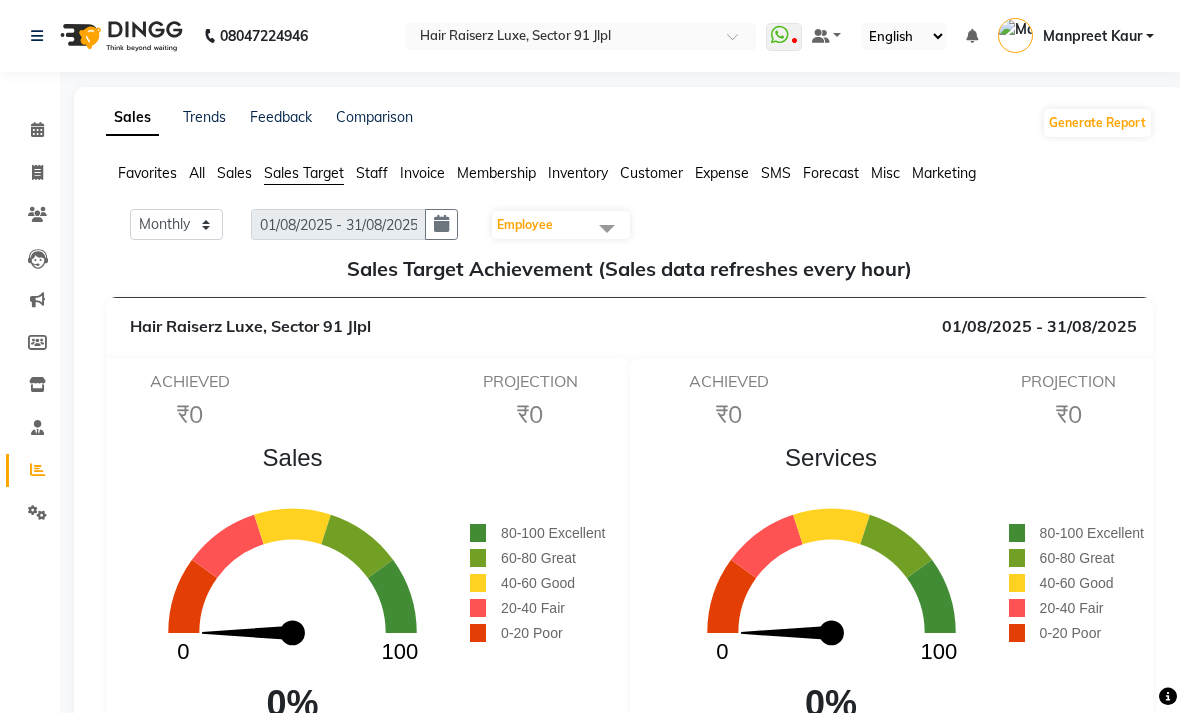 click on "Staff" 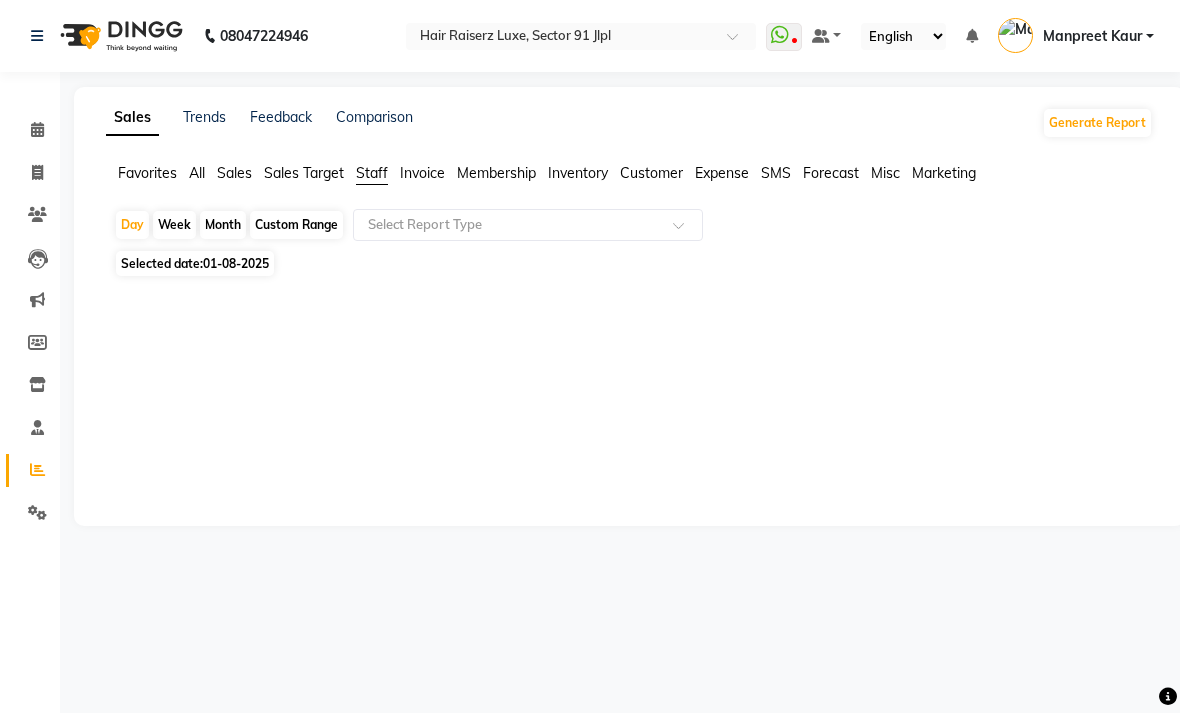 click on "Month" 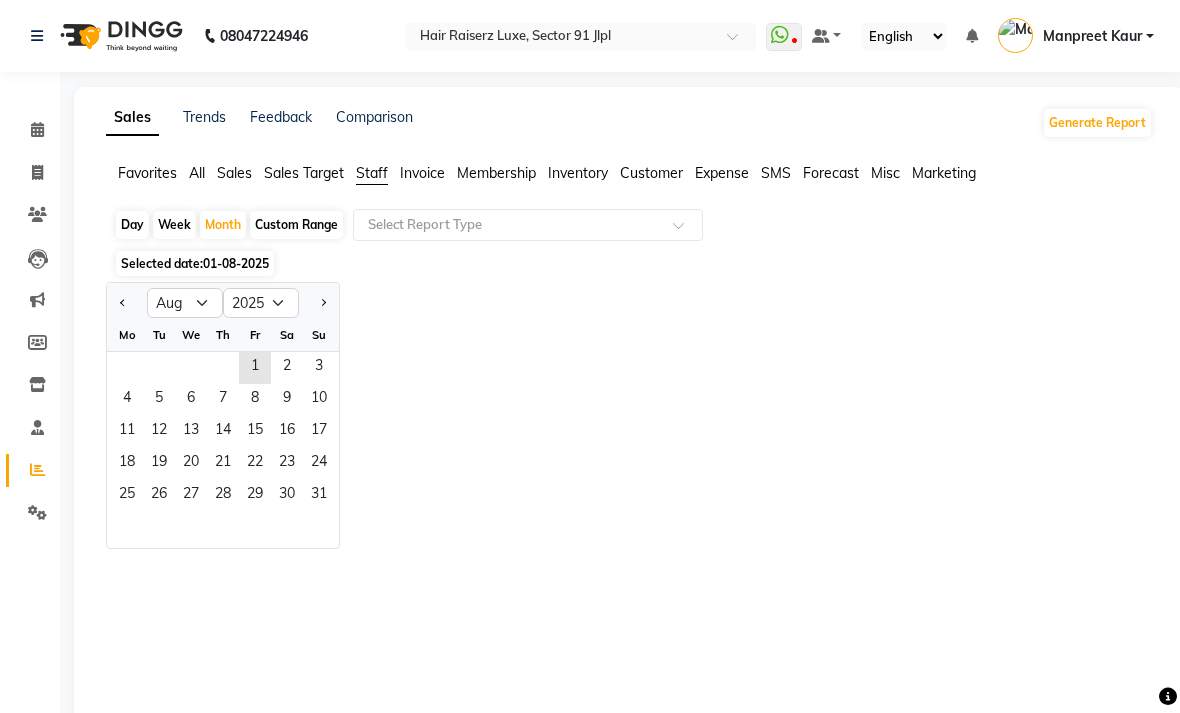 click 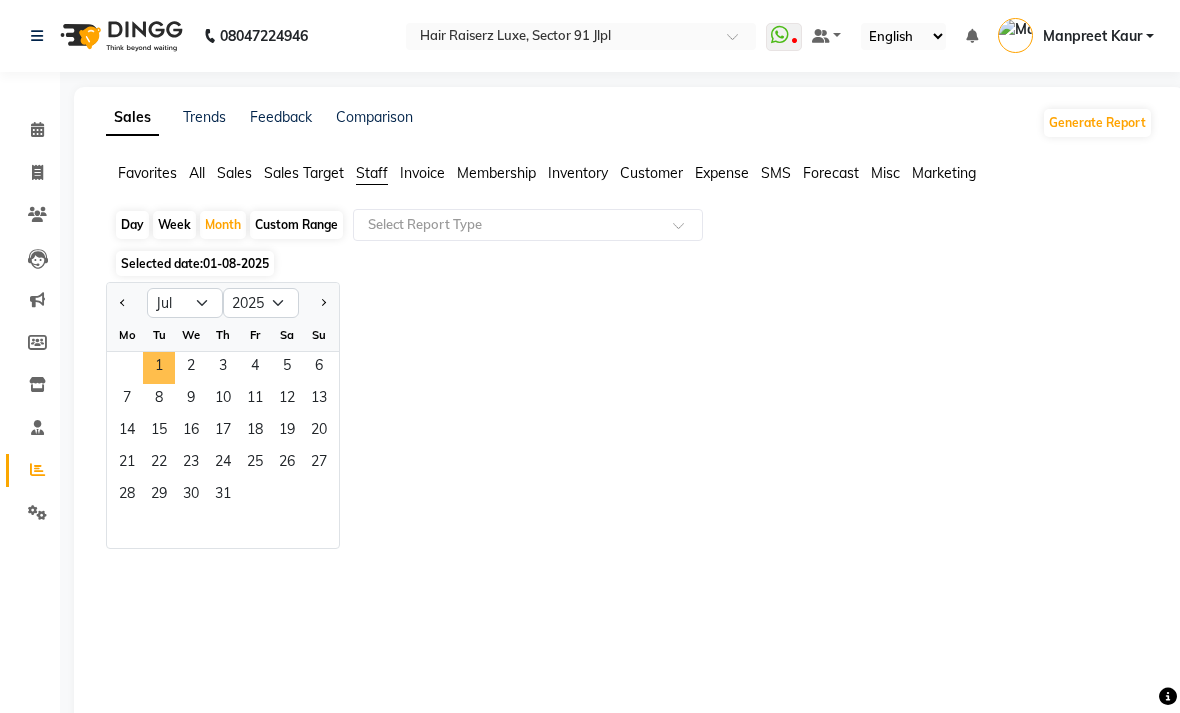 click on "1" 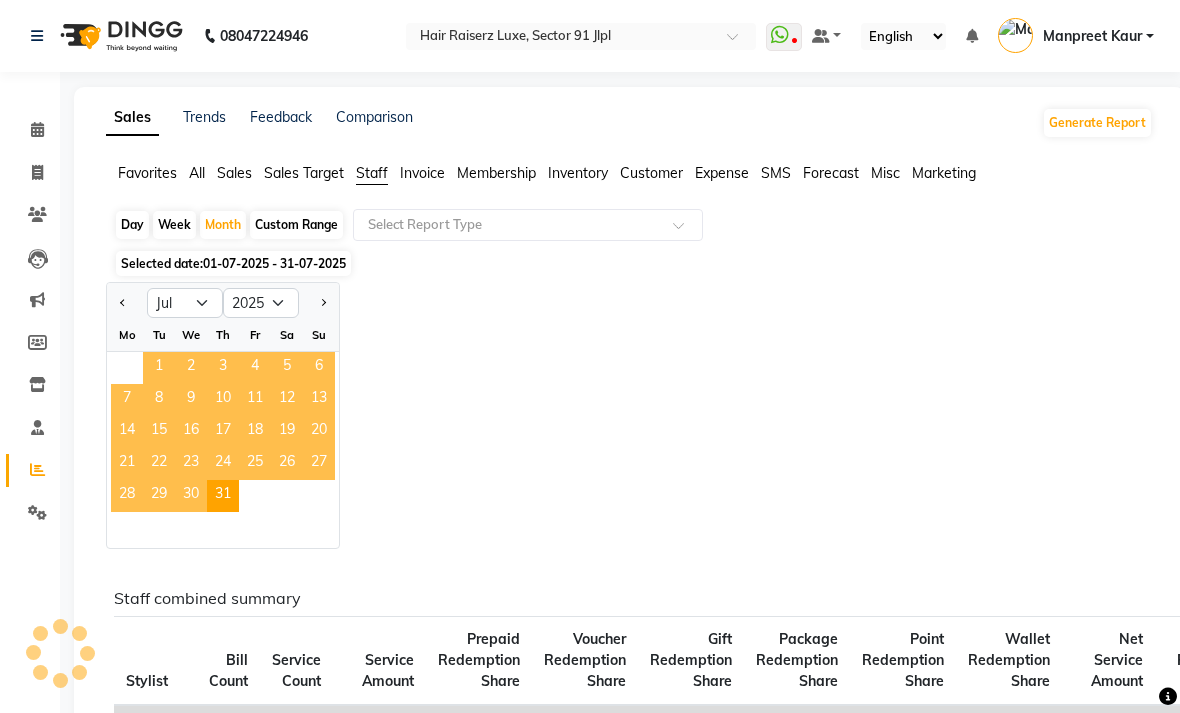 click 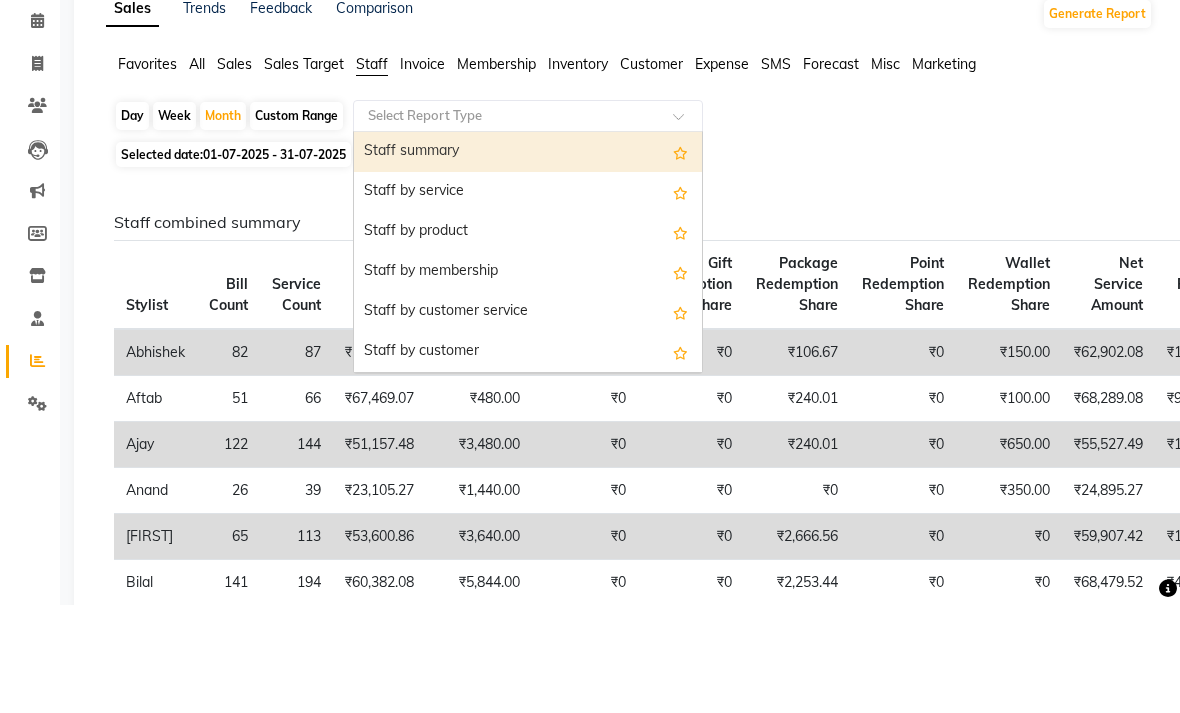 click on "Staff summary" at bounding box center [528, 261] 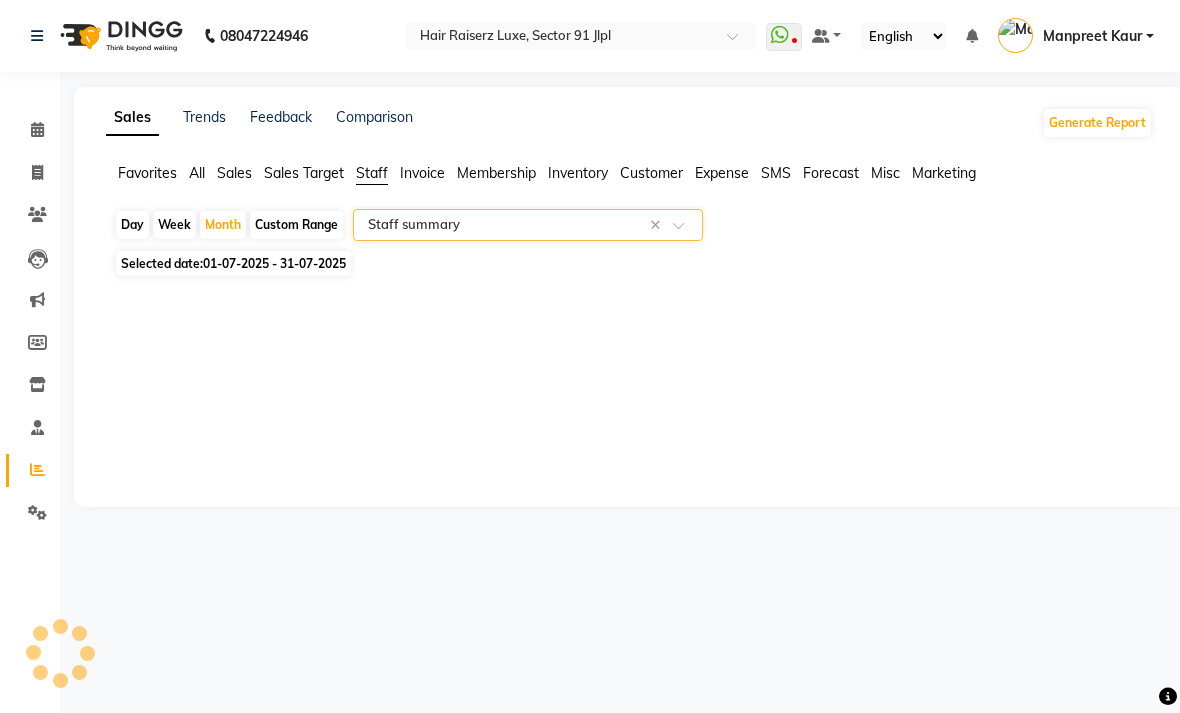 select on "filtered_report" 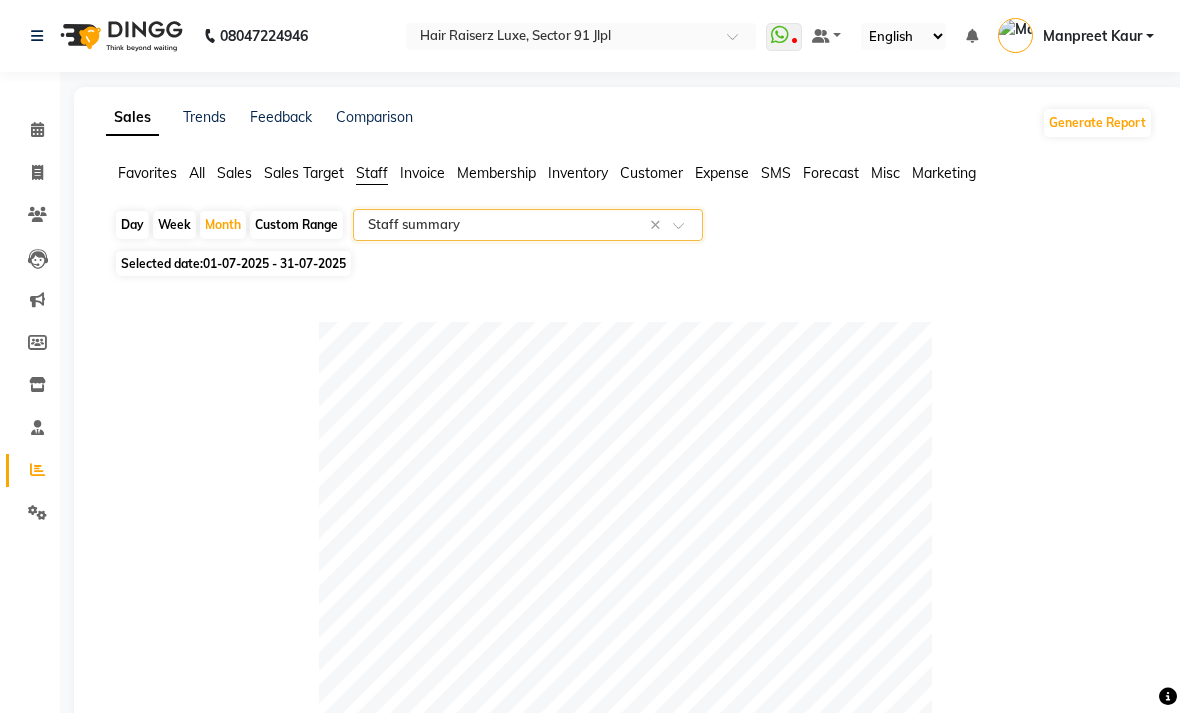 click on "Sales Trends Feedback Comparison Generate Report" 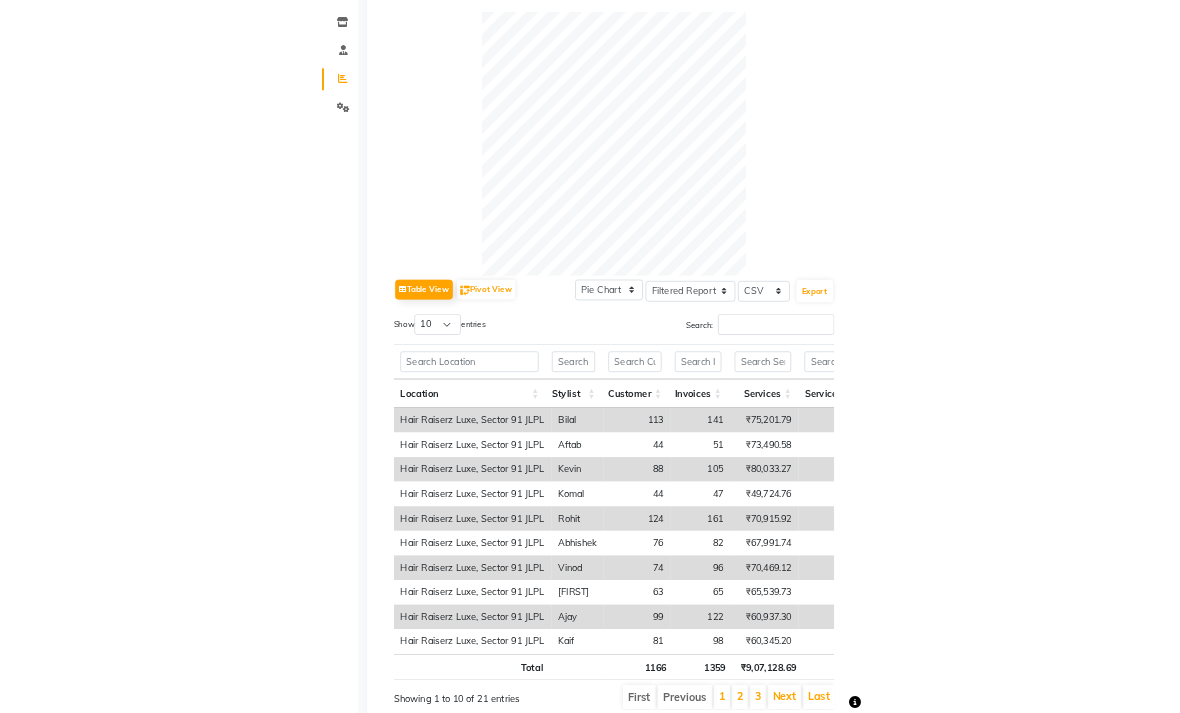 scroll, scrollTop: 691, scrollLeft: 0, axis: vertical 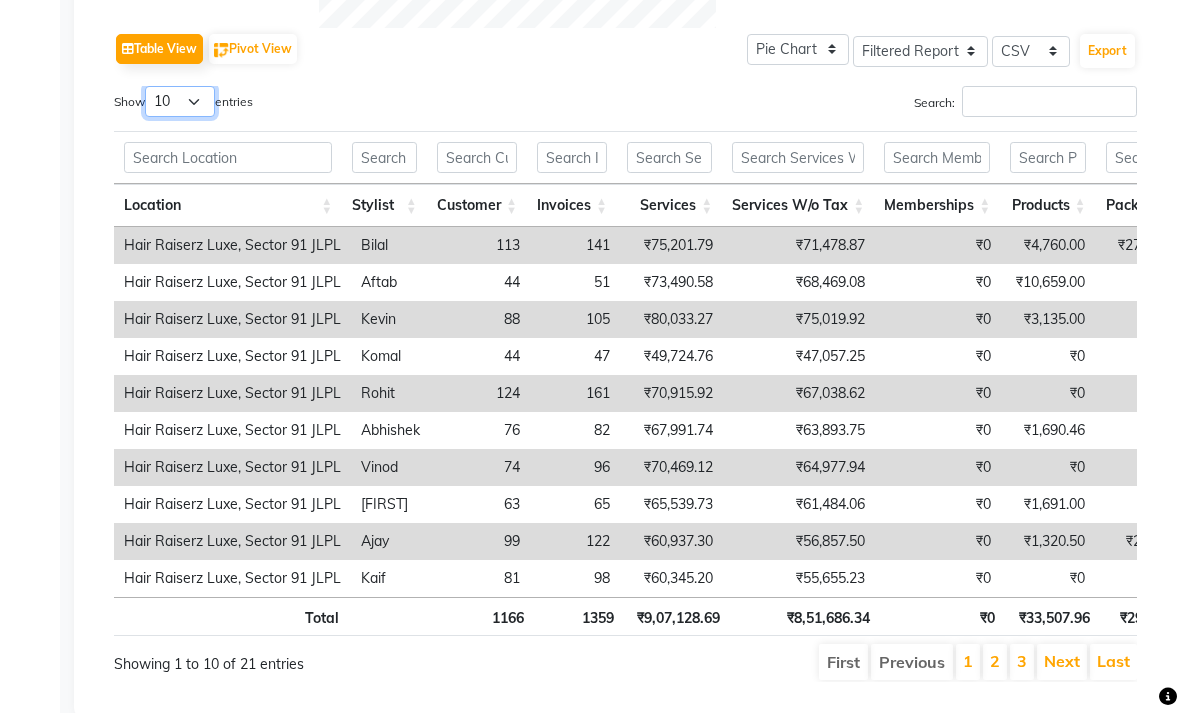 click on "10 25 50 100" at bounding box center (180, 101) 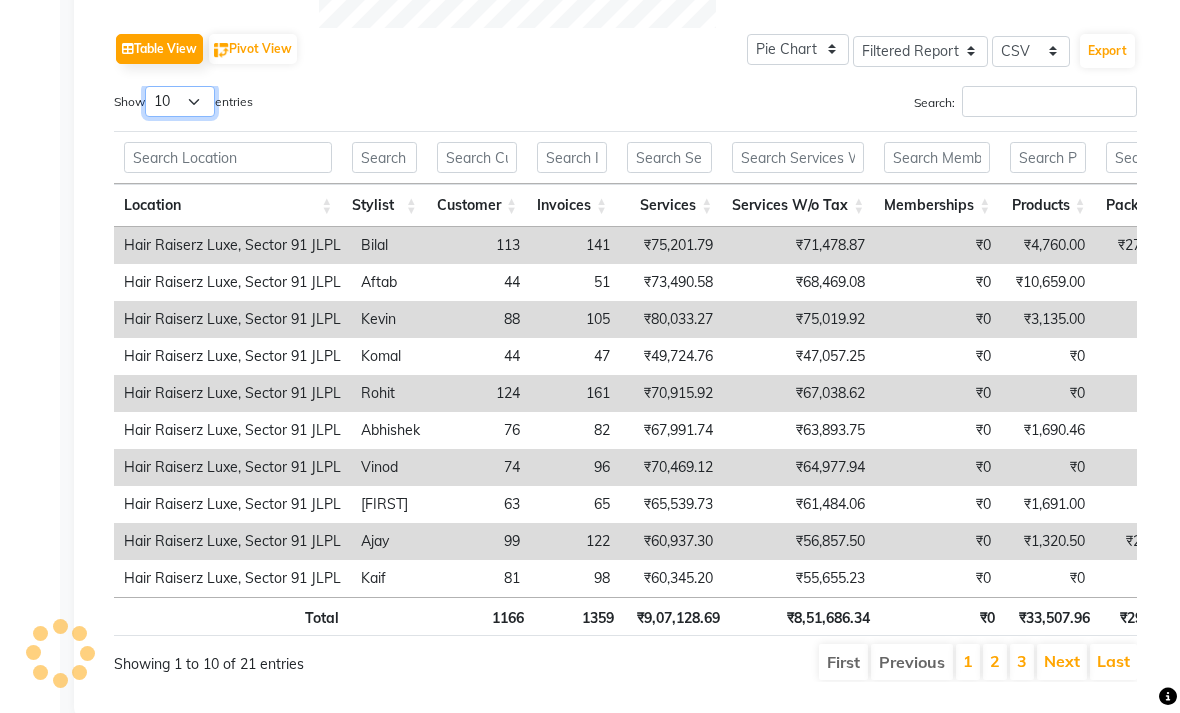 select on "25" 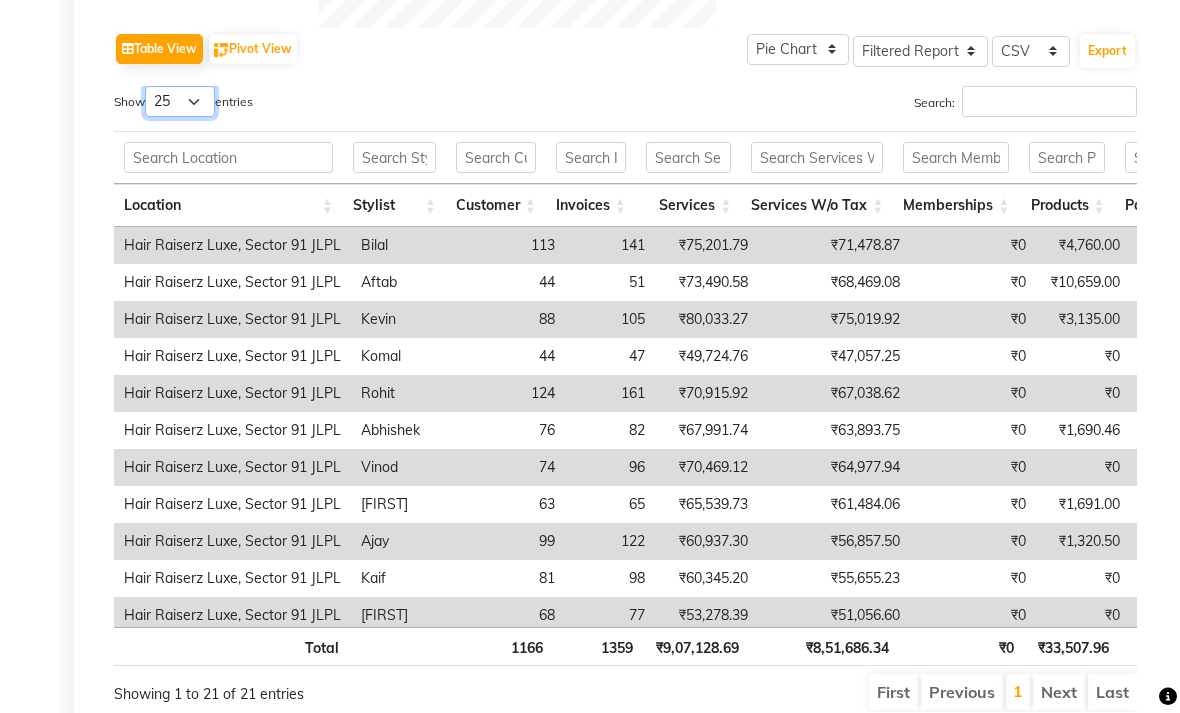 scroll, scrollTop: 5, scrollLeft: 53, axis: both 